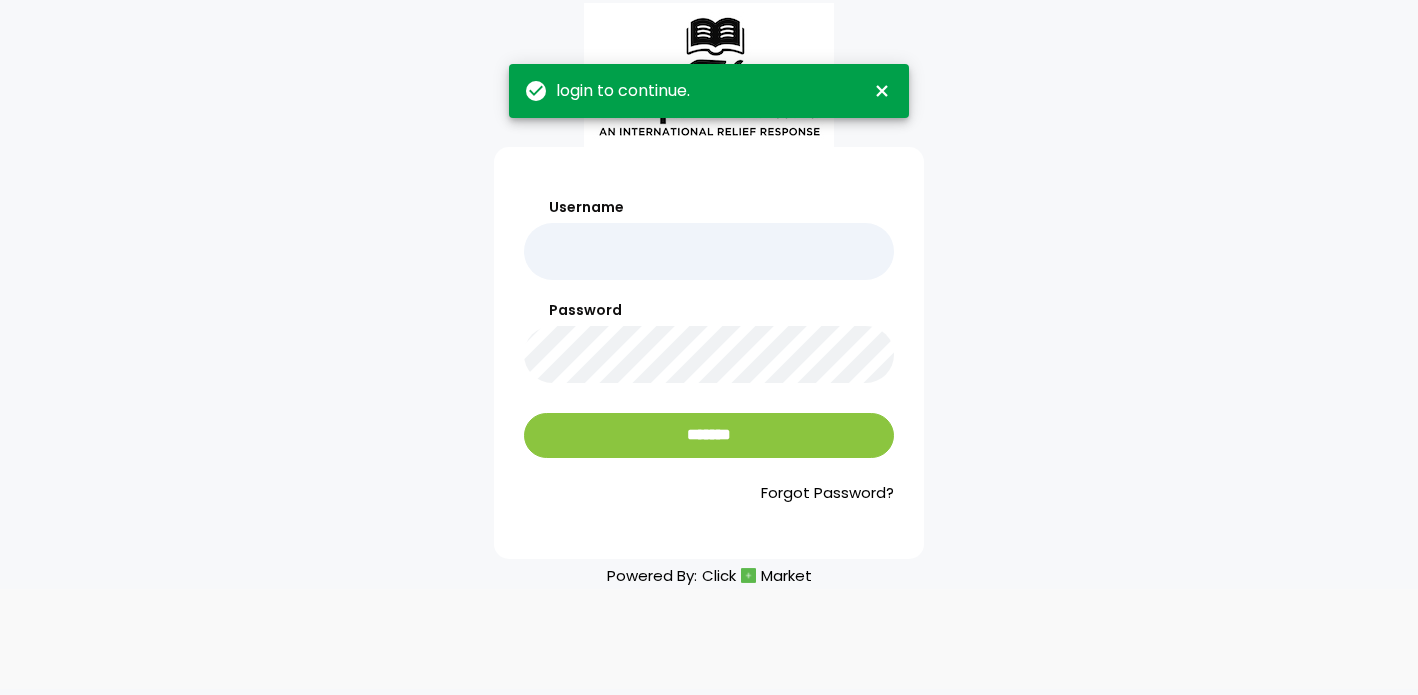 scroll, scrollTop: 0, scrollLeft: 0, axis: both 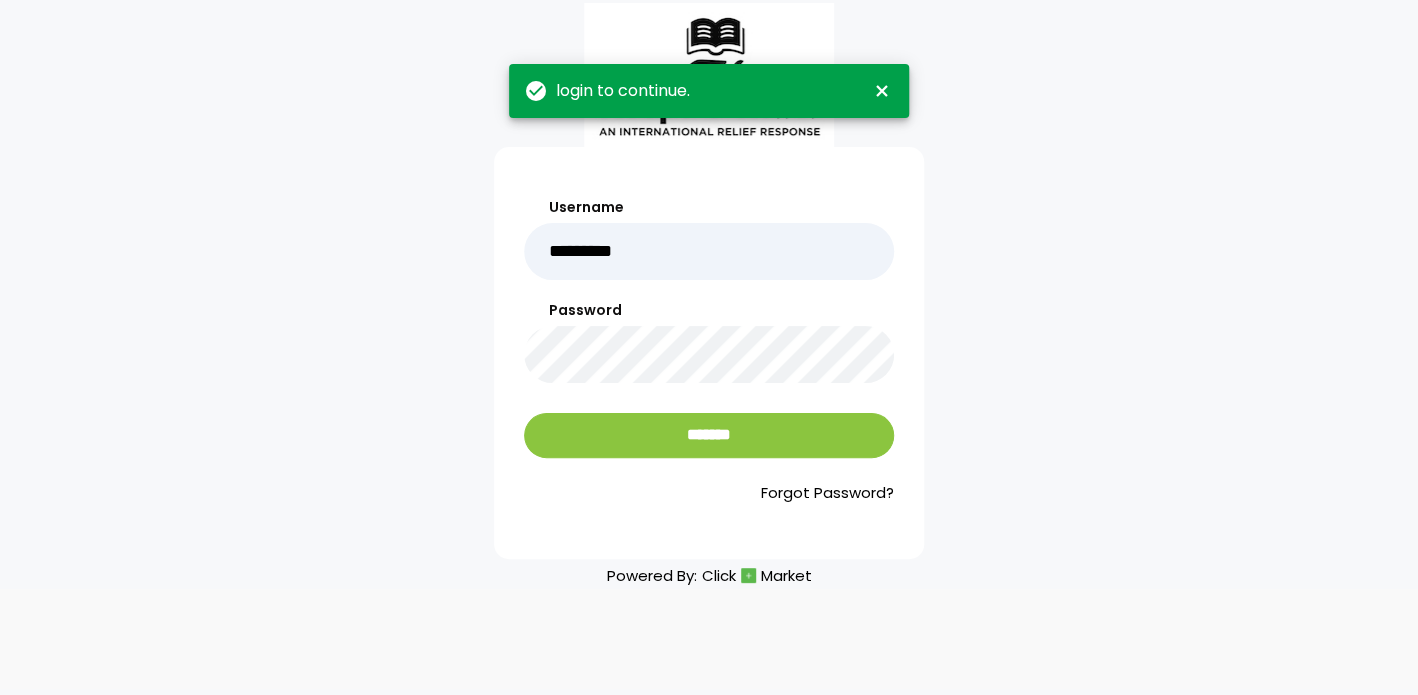 type on "*********" 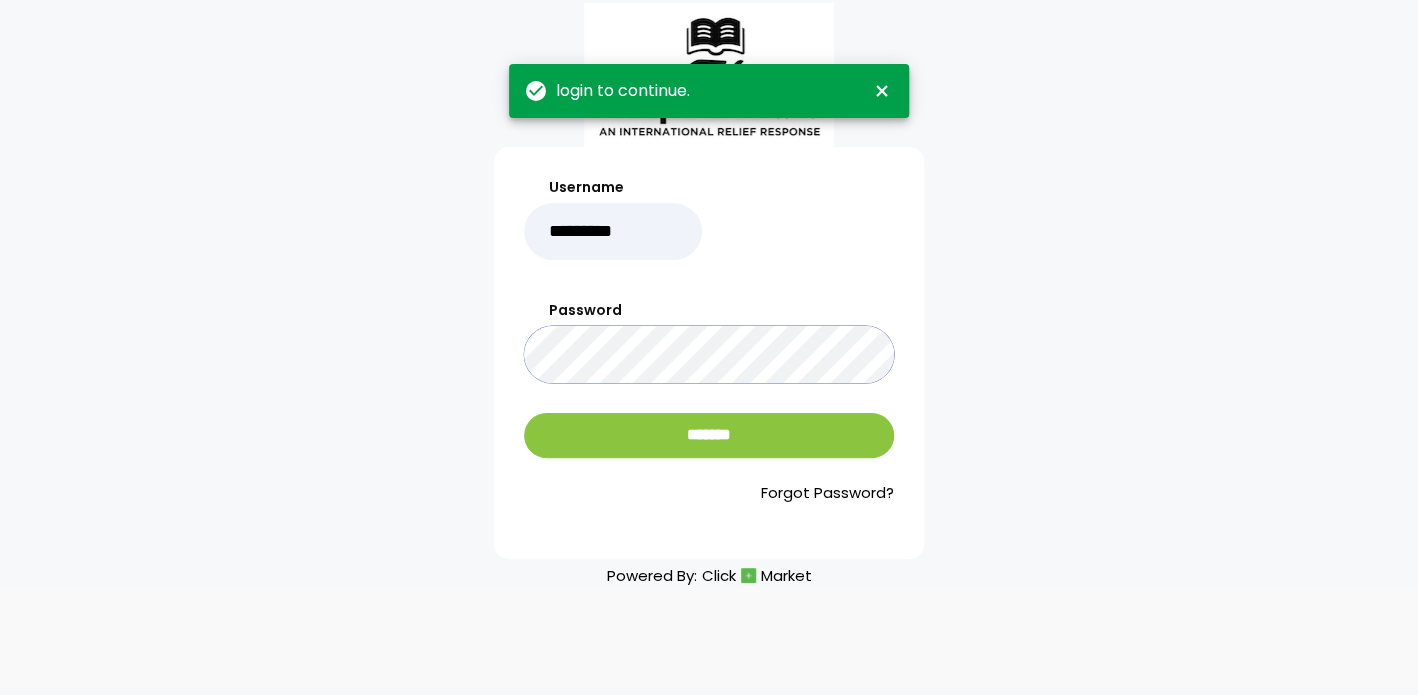 click on "*******" at bounding box center [709, 435] 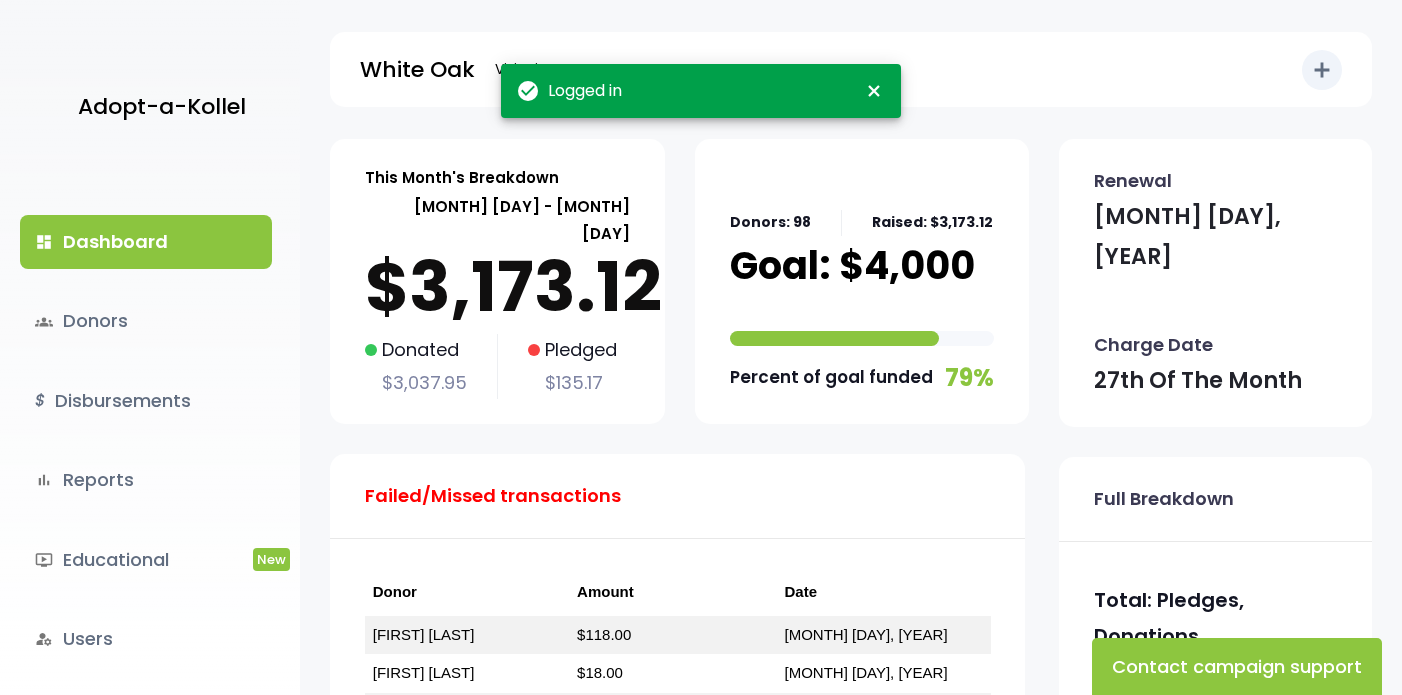 scroll, scrollTop: 0, scrollLeft: 0, axis: both 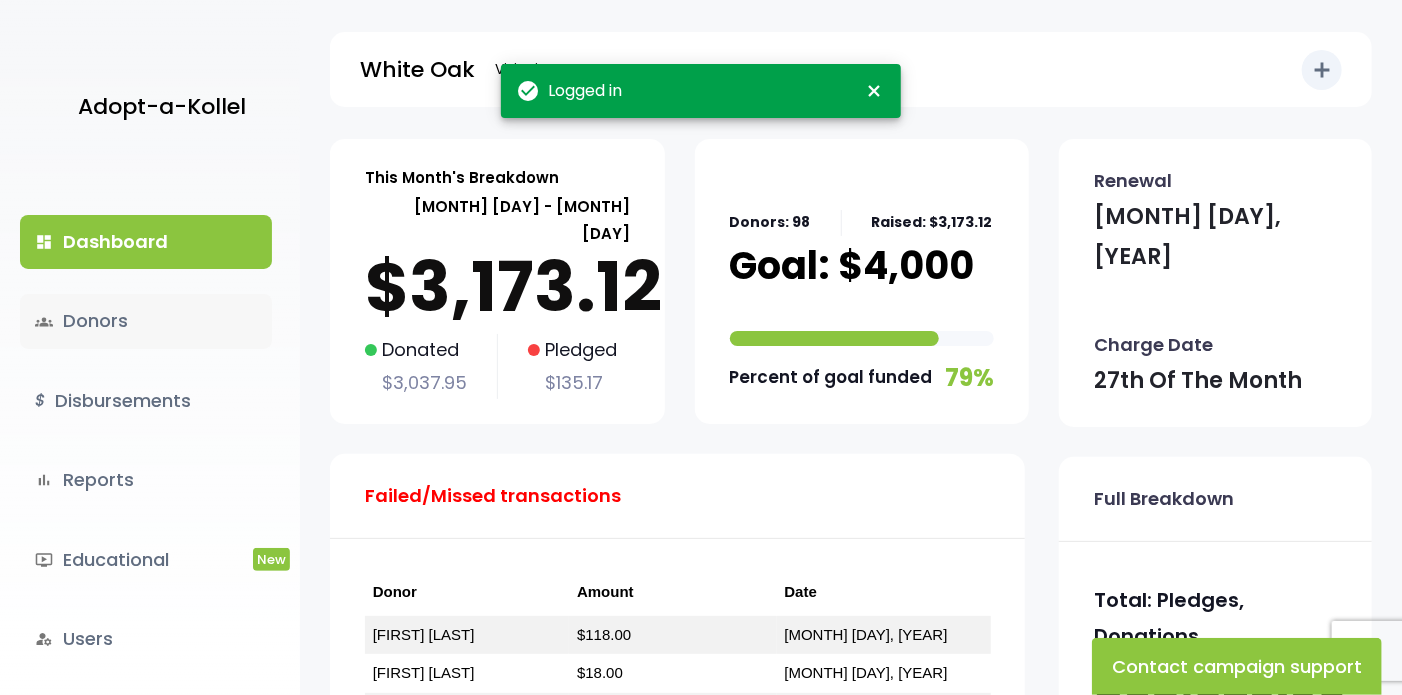 click on "groups Donors" at bounding box center (146, 321) 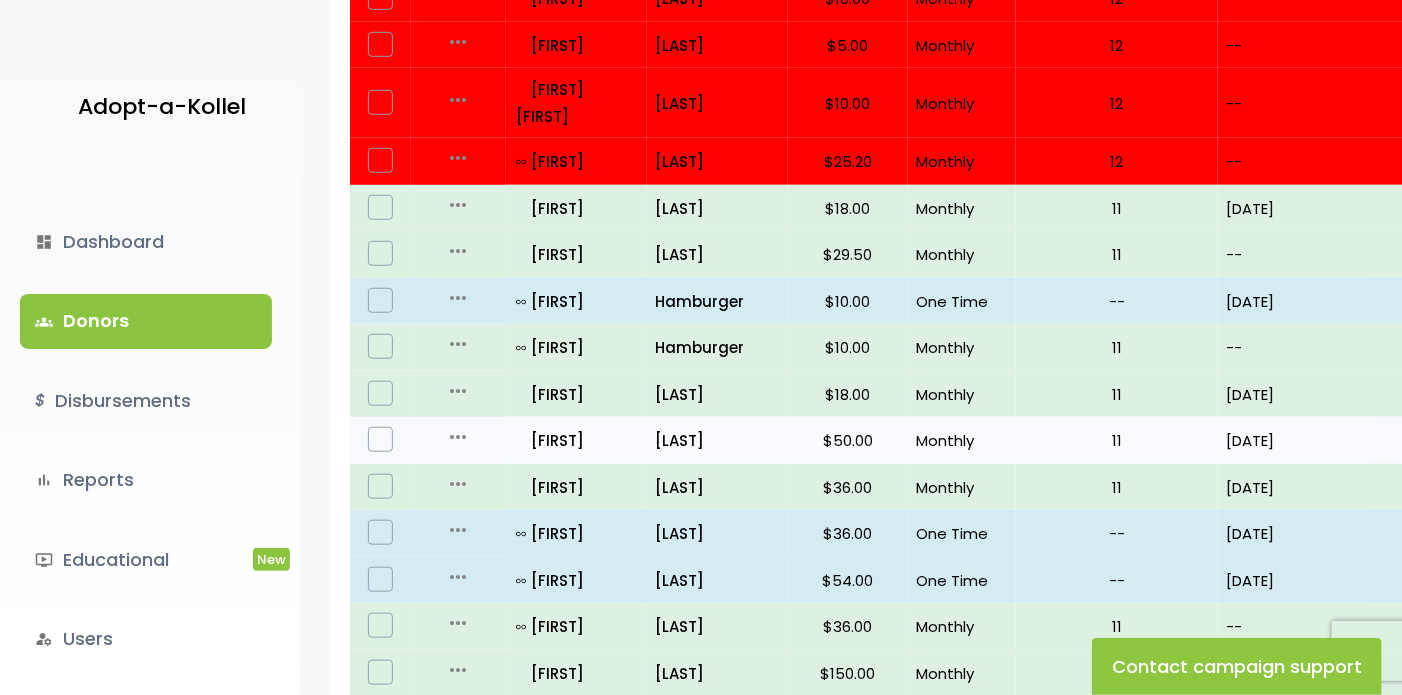 scroll, scrollTop: 700, scrollLeft: 0, axis: vertical 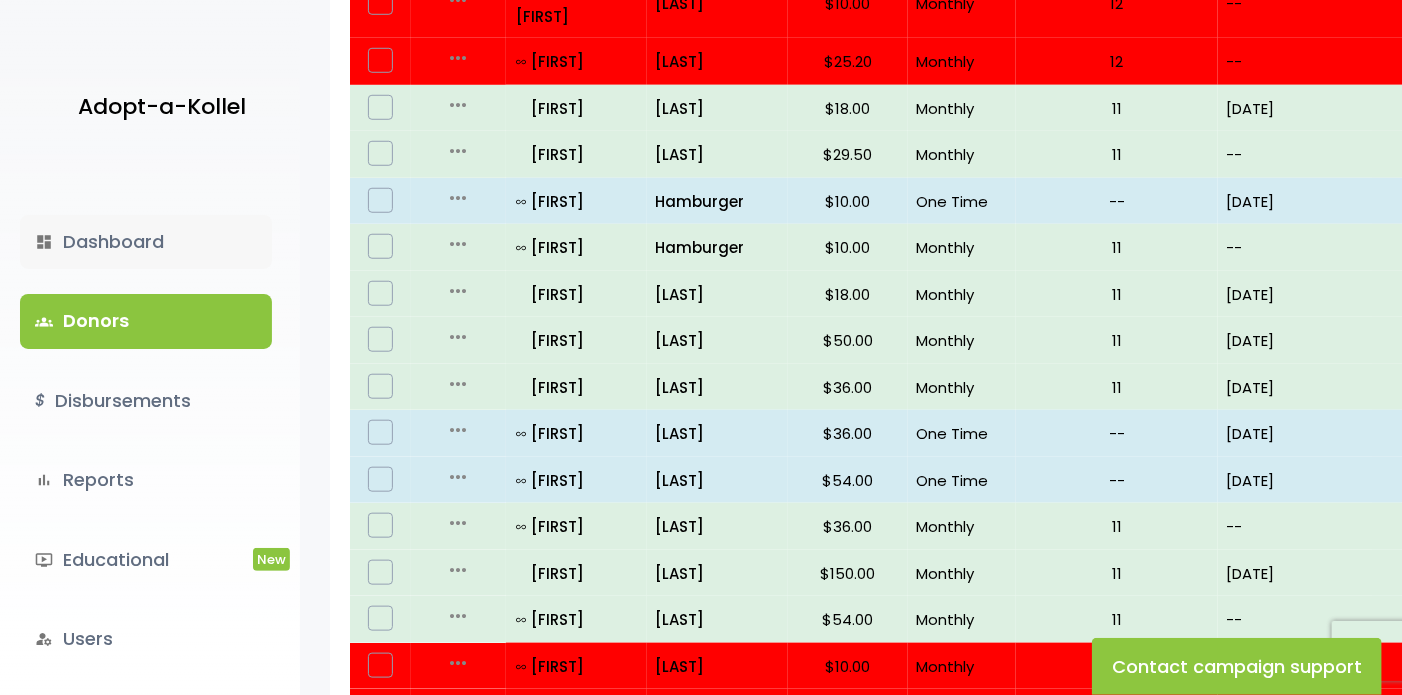 click on "dashboard Dashboard" at bounding box center [146, 242] 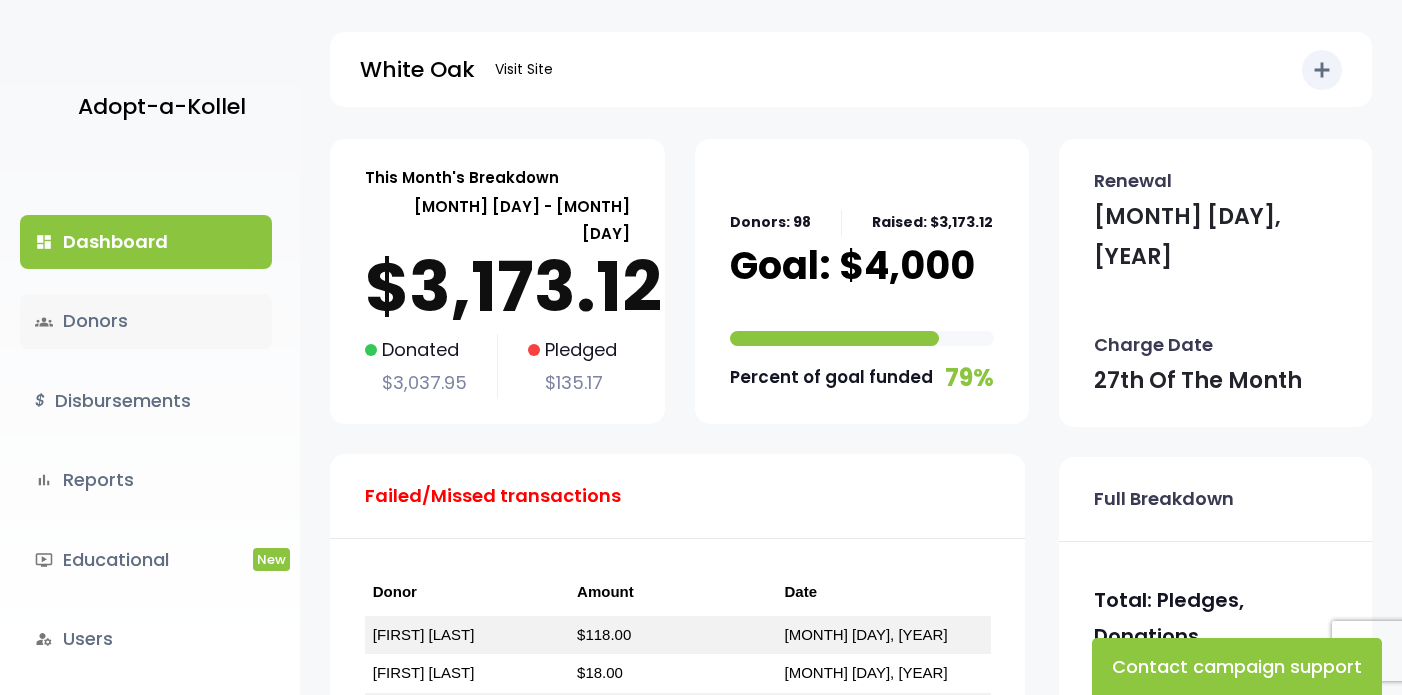 scroll, scrollTop: 0, scrollLeft: 0, axis: both 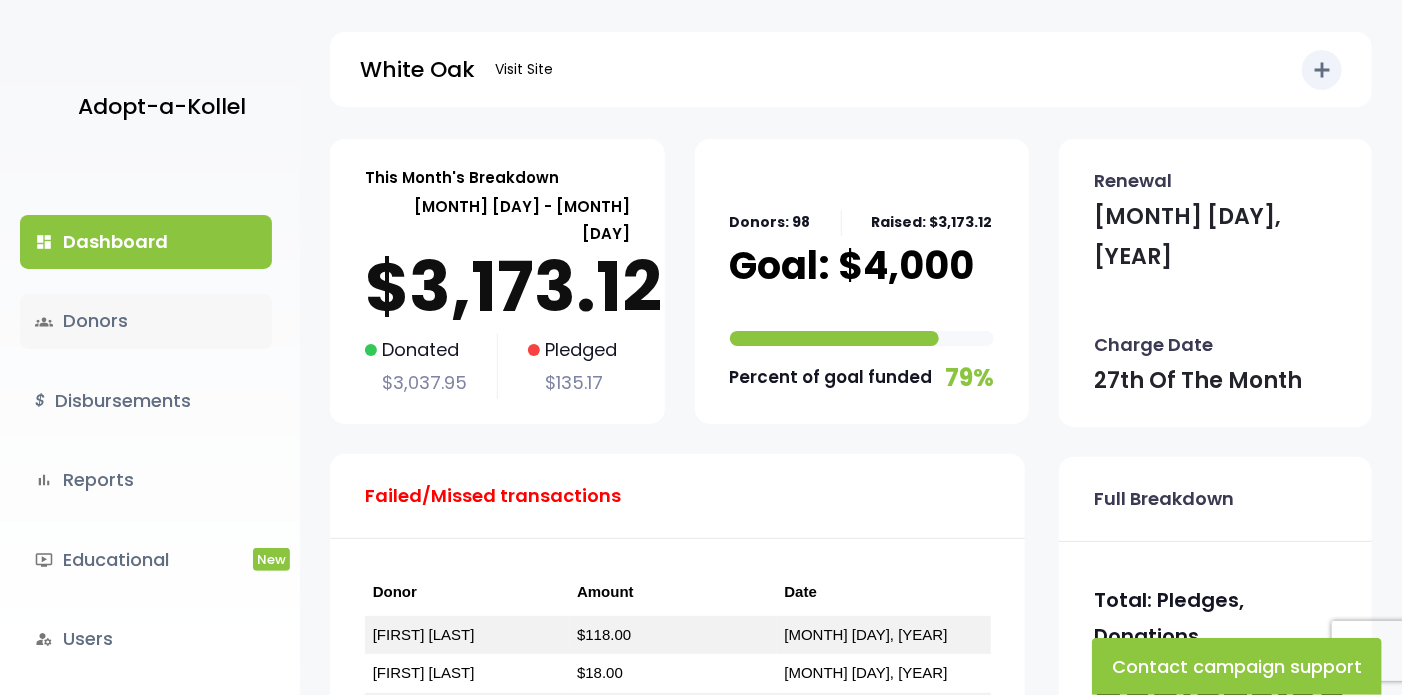 click on "groups Donors" at bounding box center (146, 321) 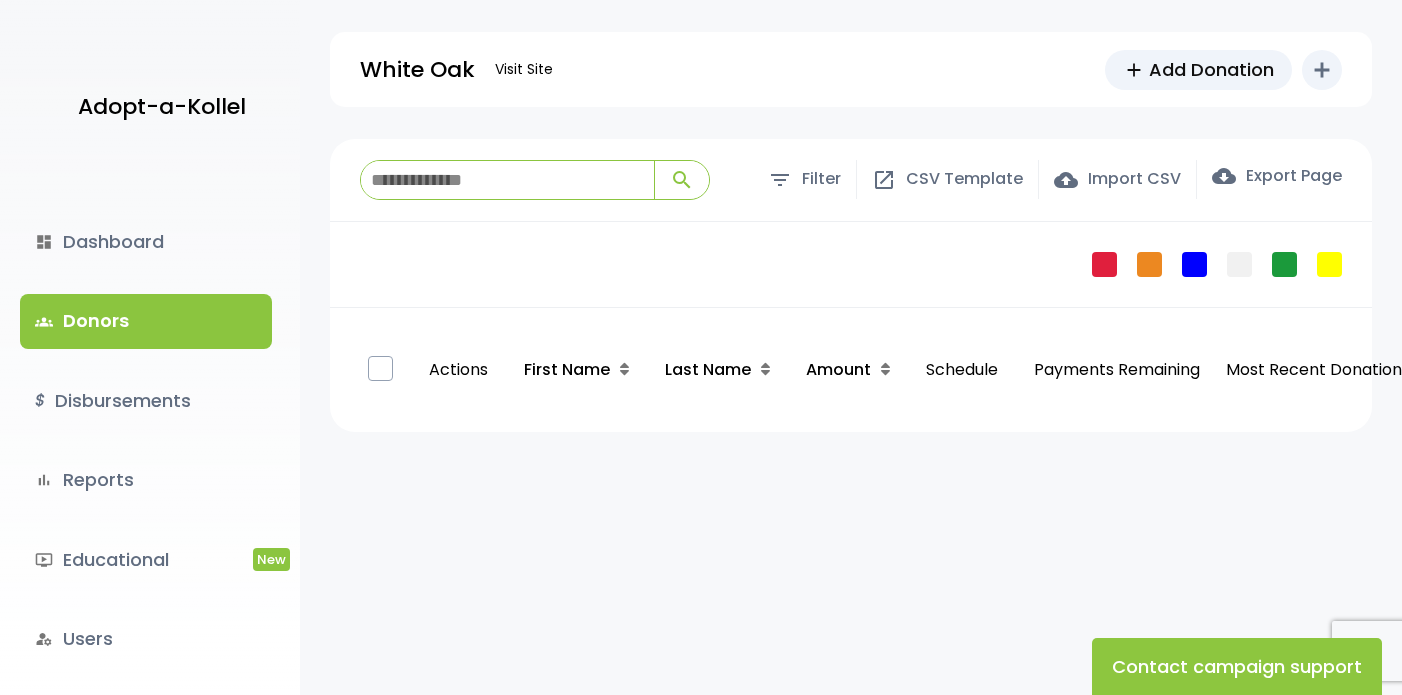 scroll, scrollTop: 0, scrollLeft: 0, axis: both 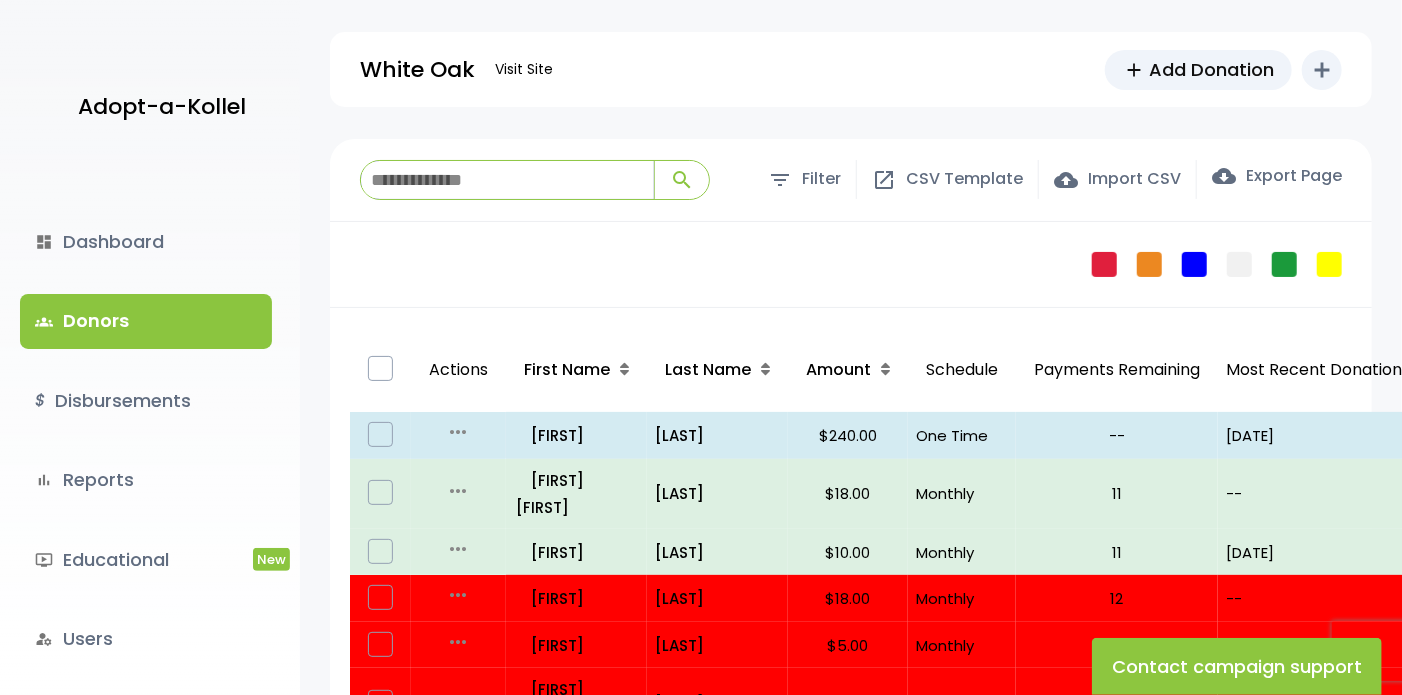 click at bounding box center [507, 180] 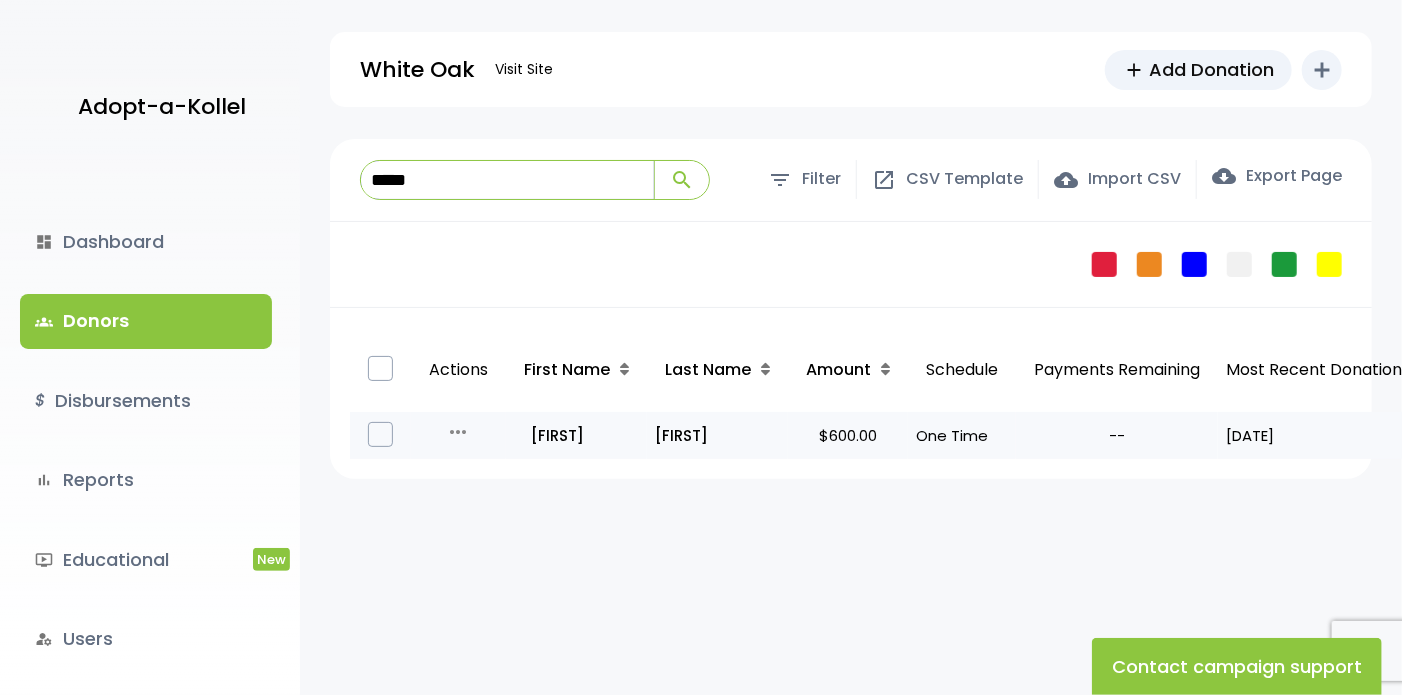 type on "*****" 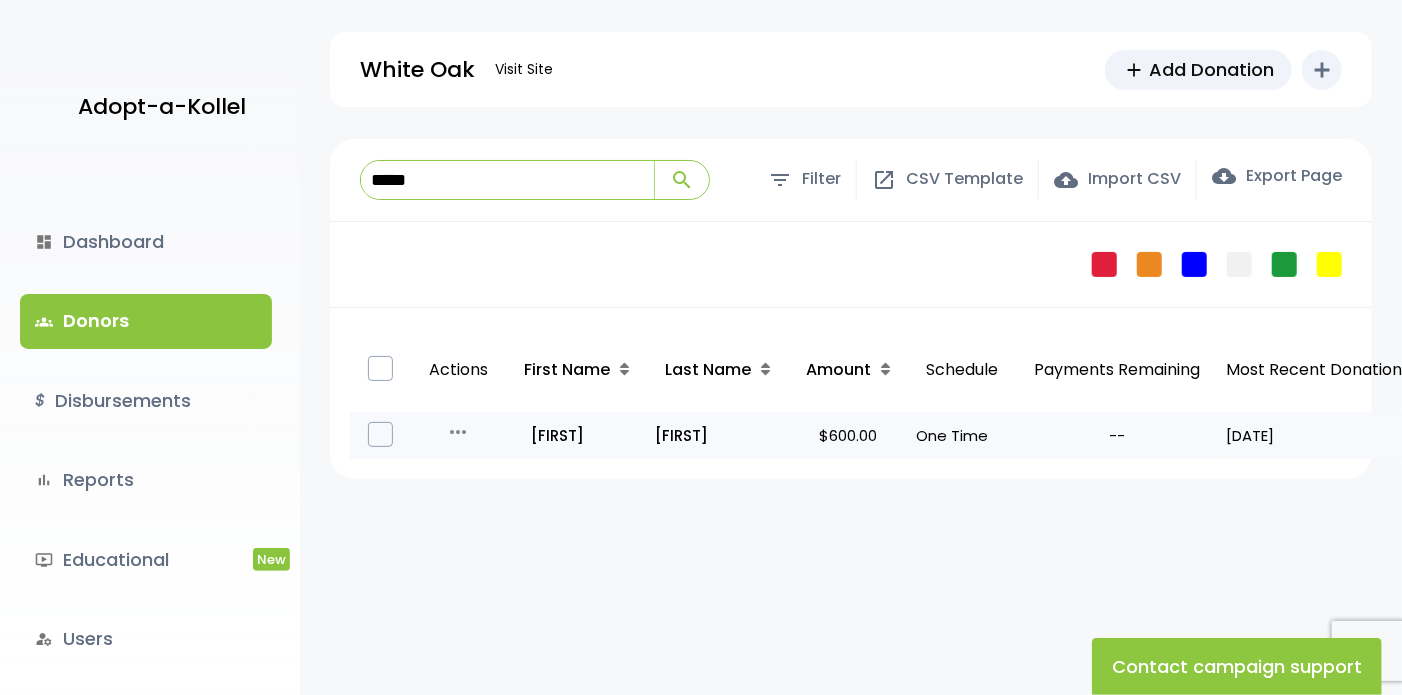 click on "more_horiz" at bounding box center [459, 432] 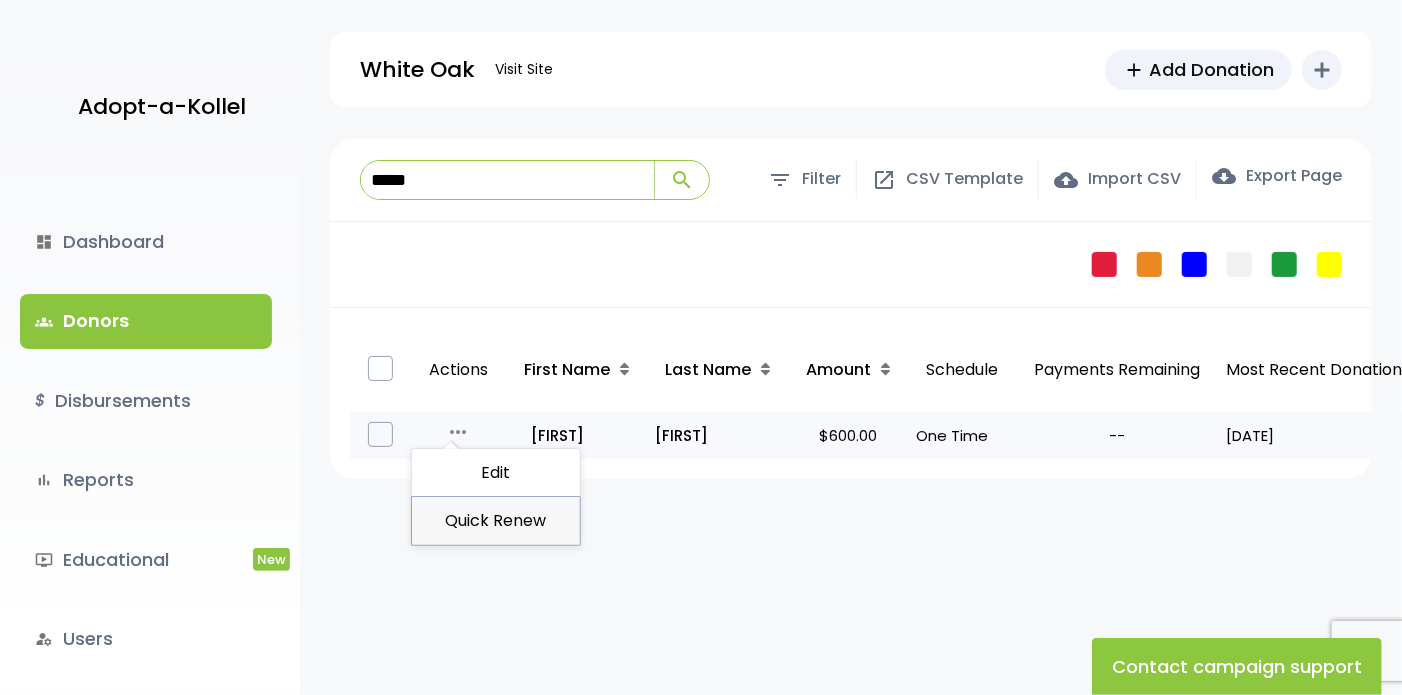 click on "Quick Renew" at bounding box center (496, 521) 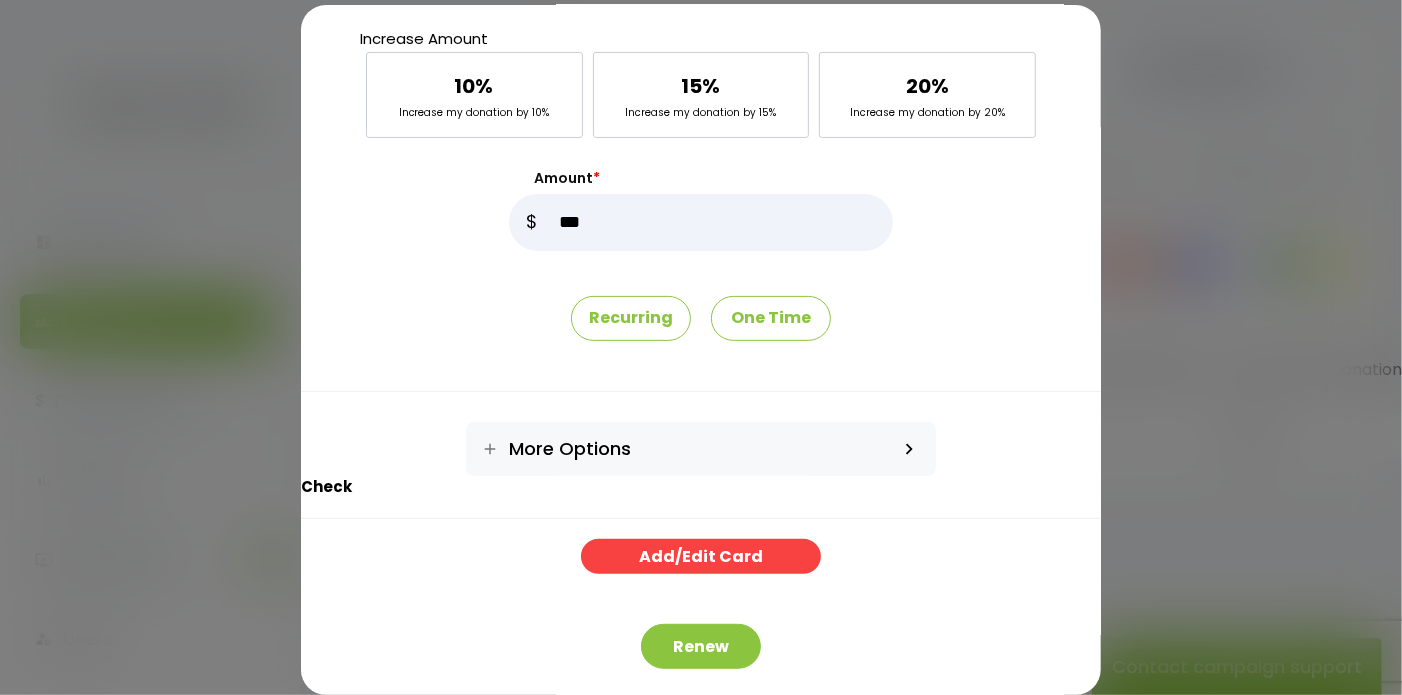 scroll, scrollTop: 151, scrollLeft: 0, axis: vertical 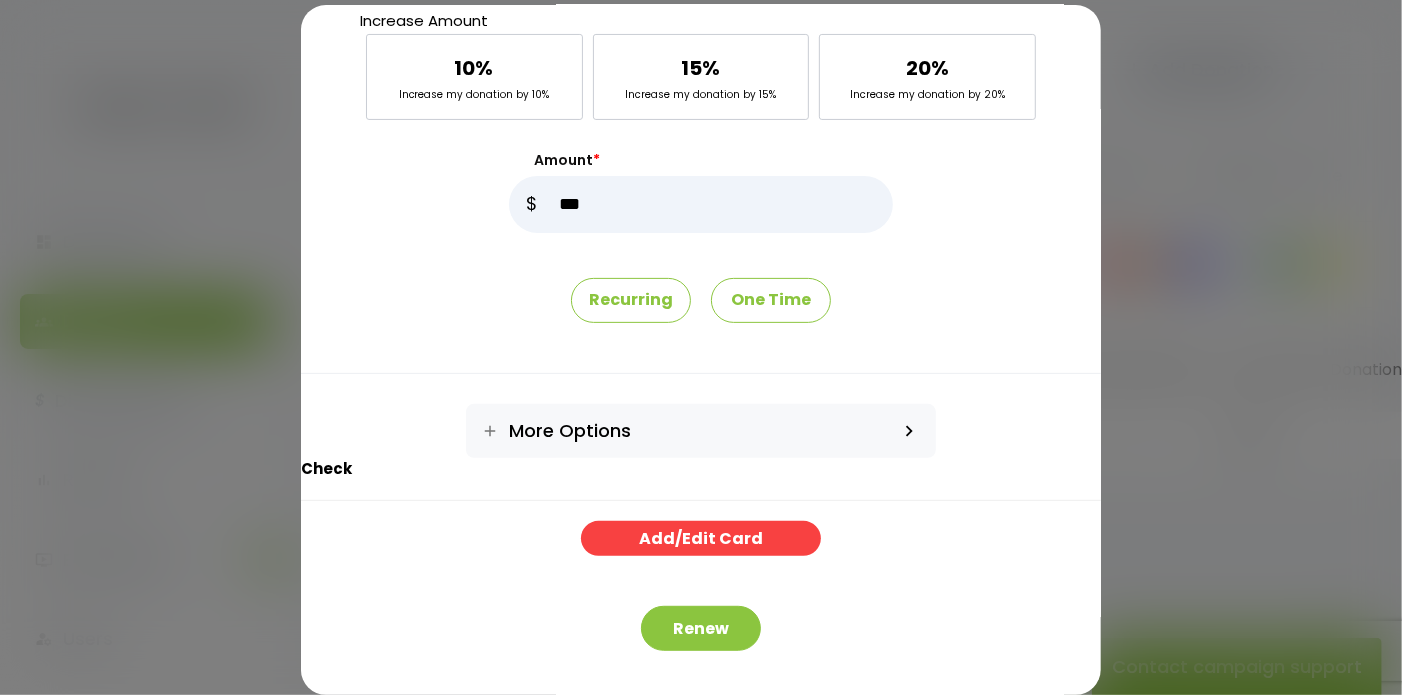 click on "add More Options" at bounding box center (674, 431) 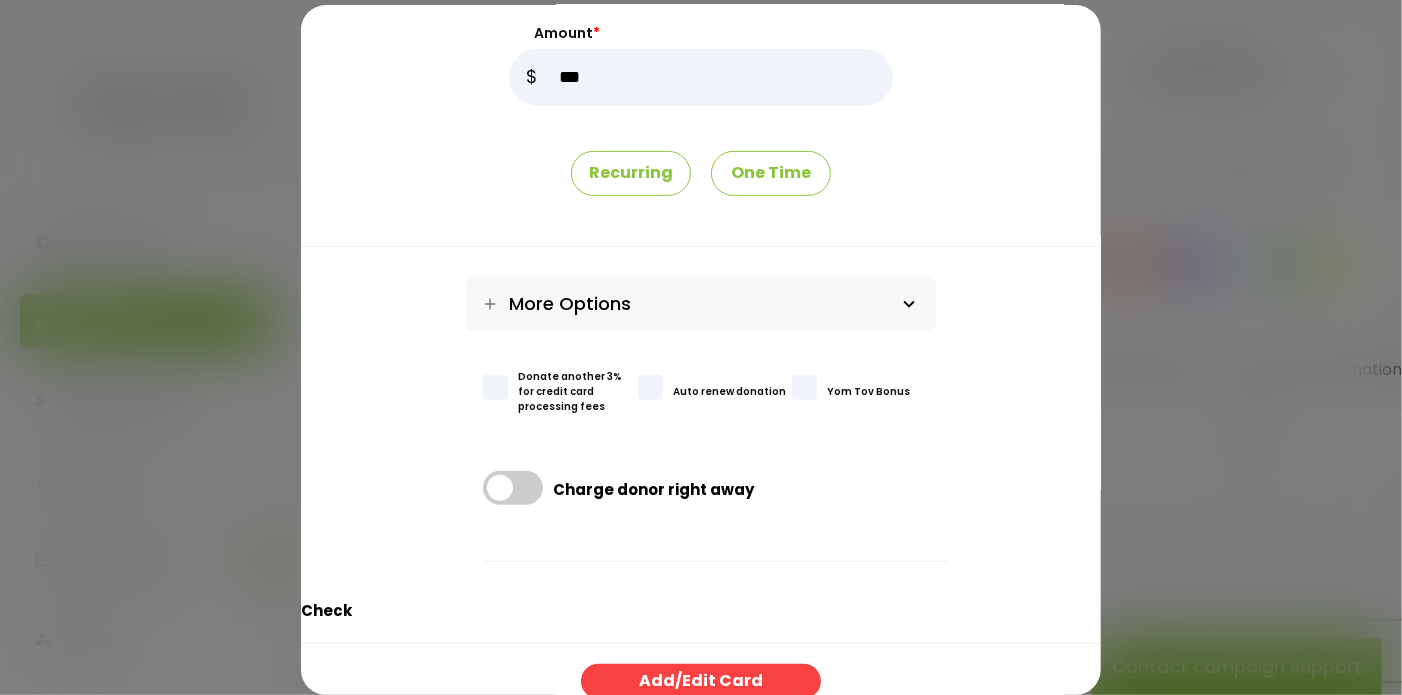 scroll, scrollTop: 420, scrollLeft: 0, axis: vertical 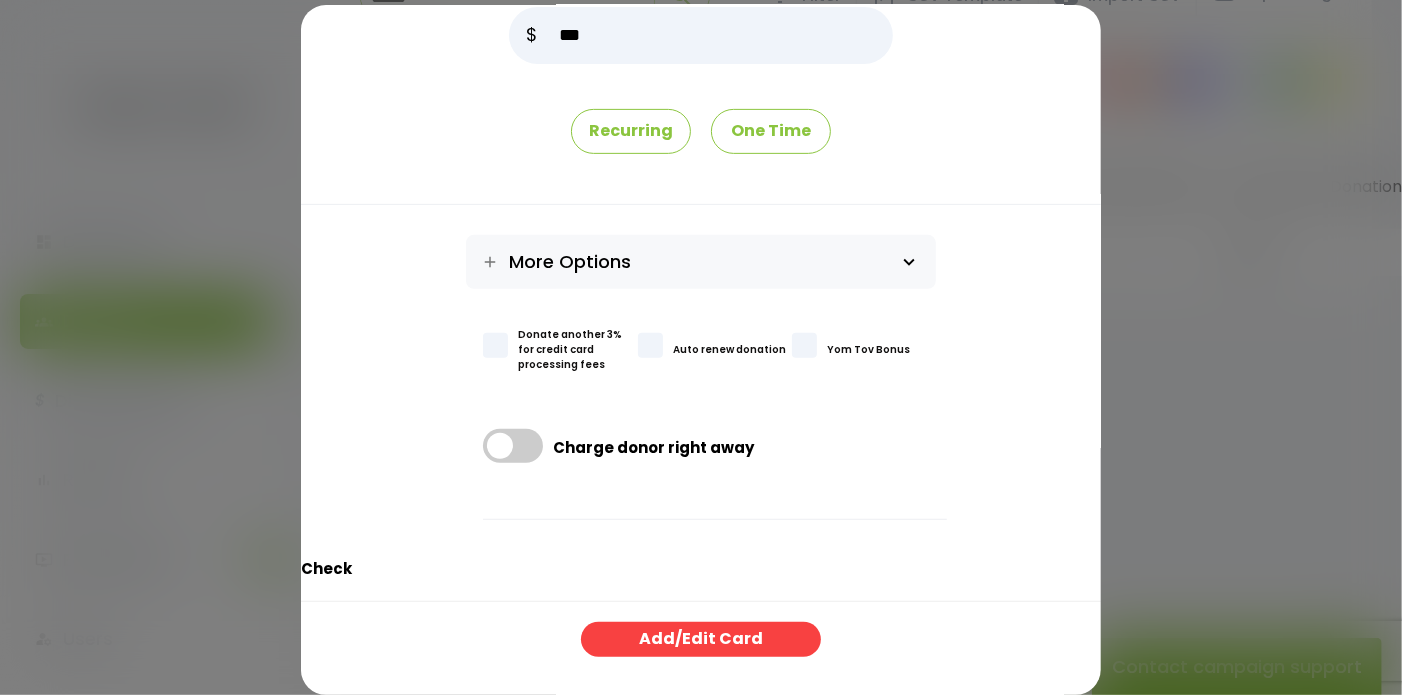 click on "Check" at bounding box center [326, 568] 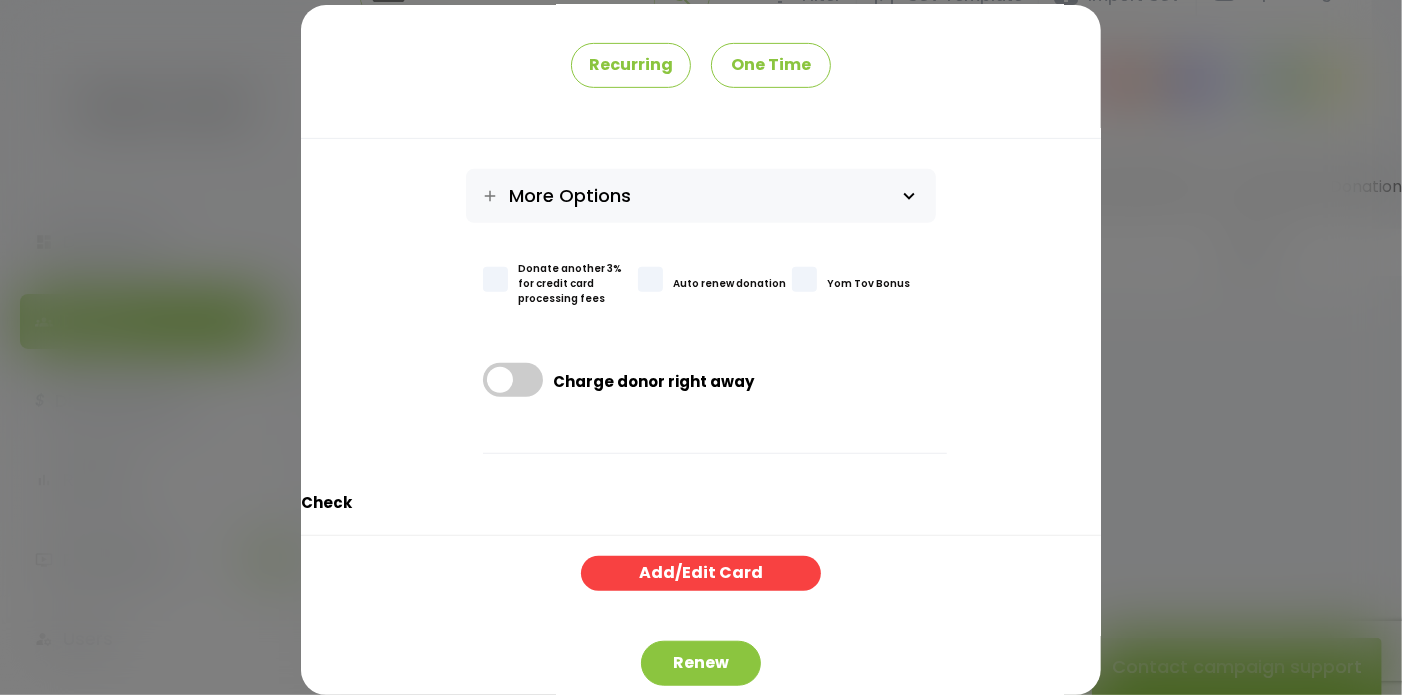 scroll, scrollTop: 420, scrollLeft: 0, axis: vertical 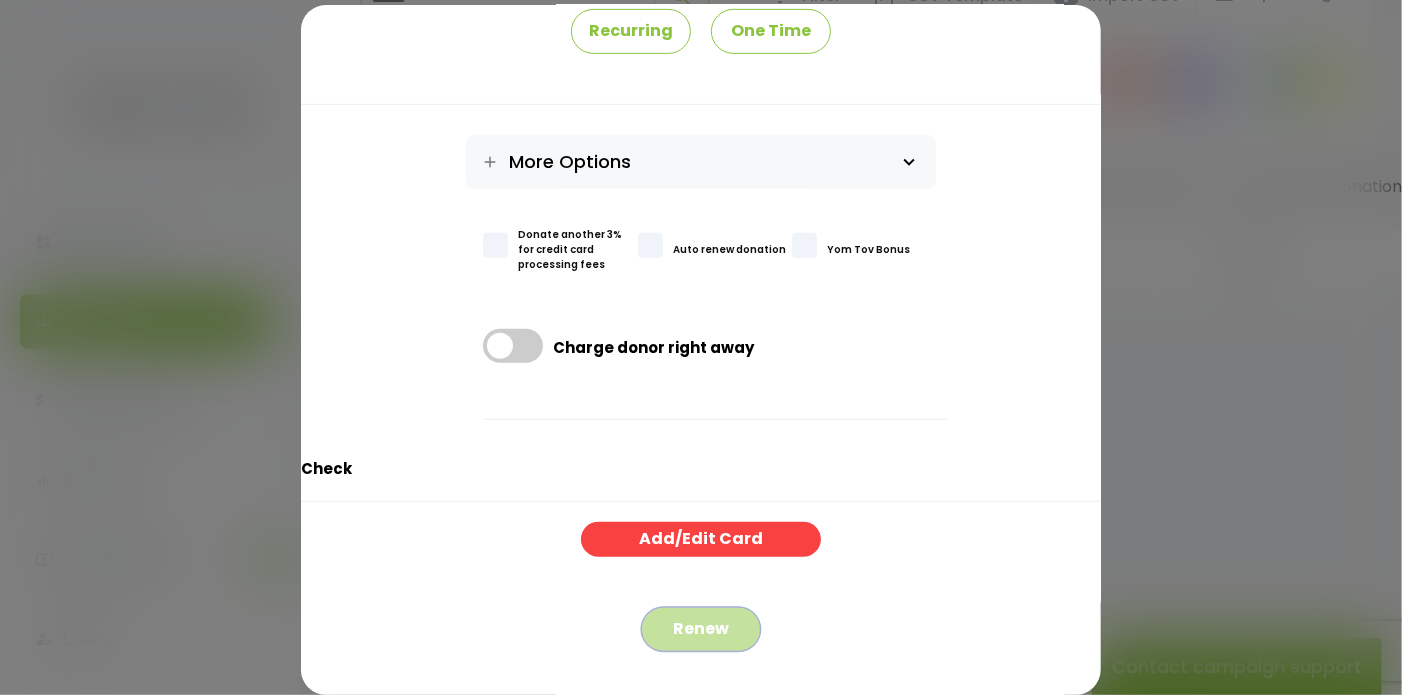 click on "Renew" at bounding box center [701, 629] 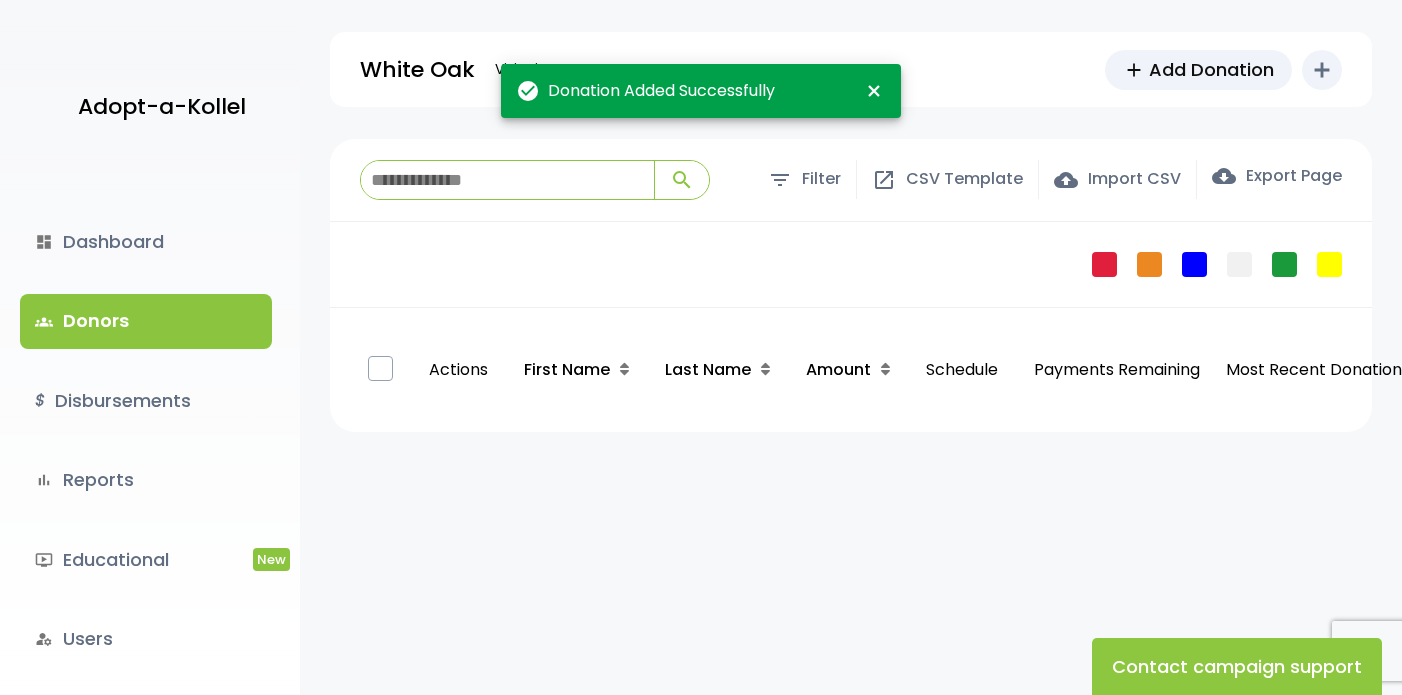 scroll, scrollTop: 0, scrollLeft: 0, axis: both 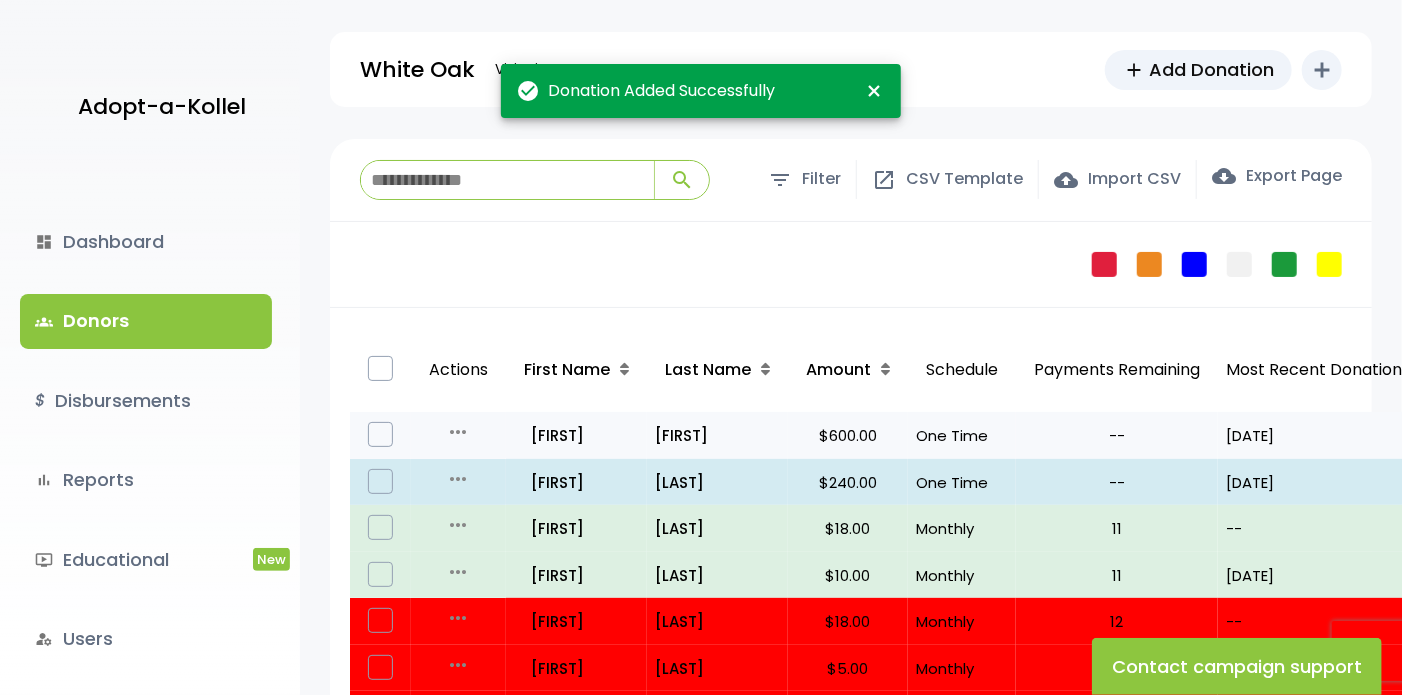click on "more_horiz" at bounding box center [459, 432] 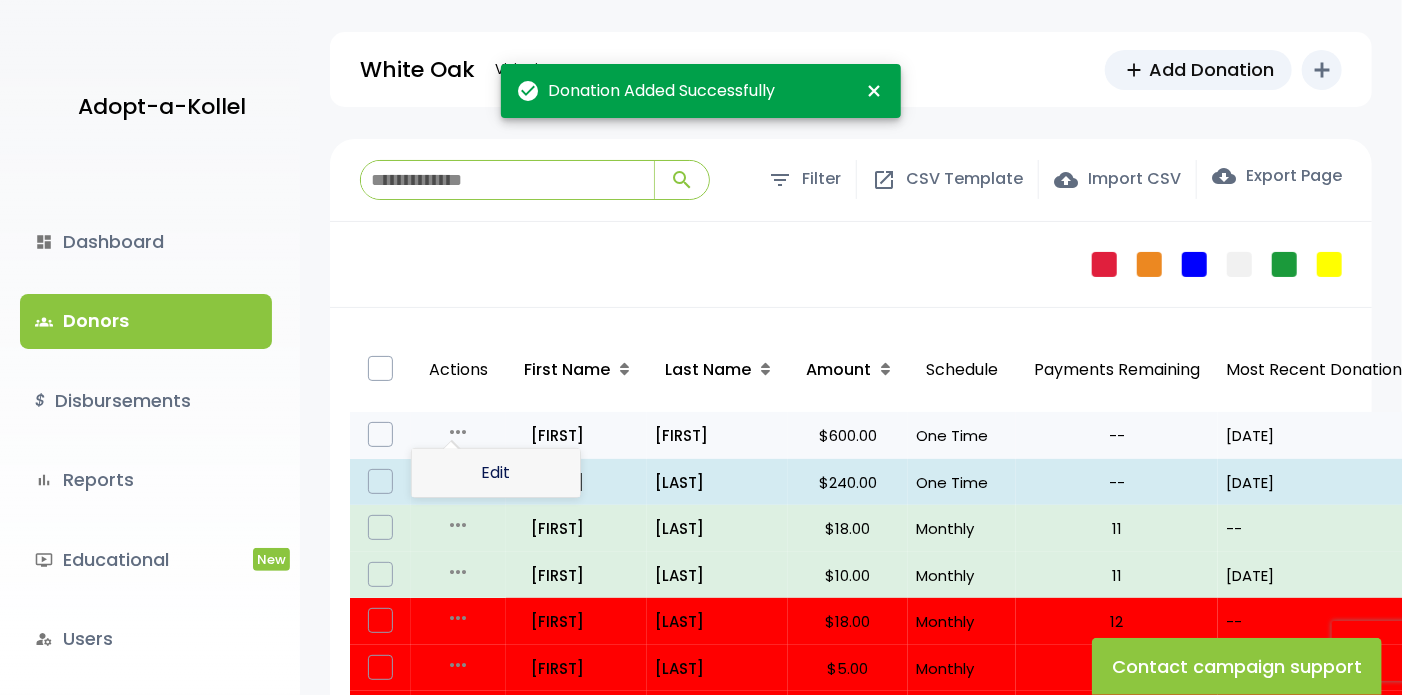 click on "Edit" at bounding box center (496, 473) 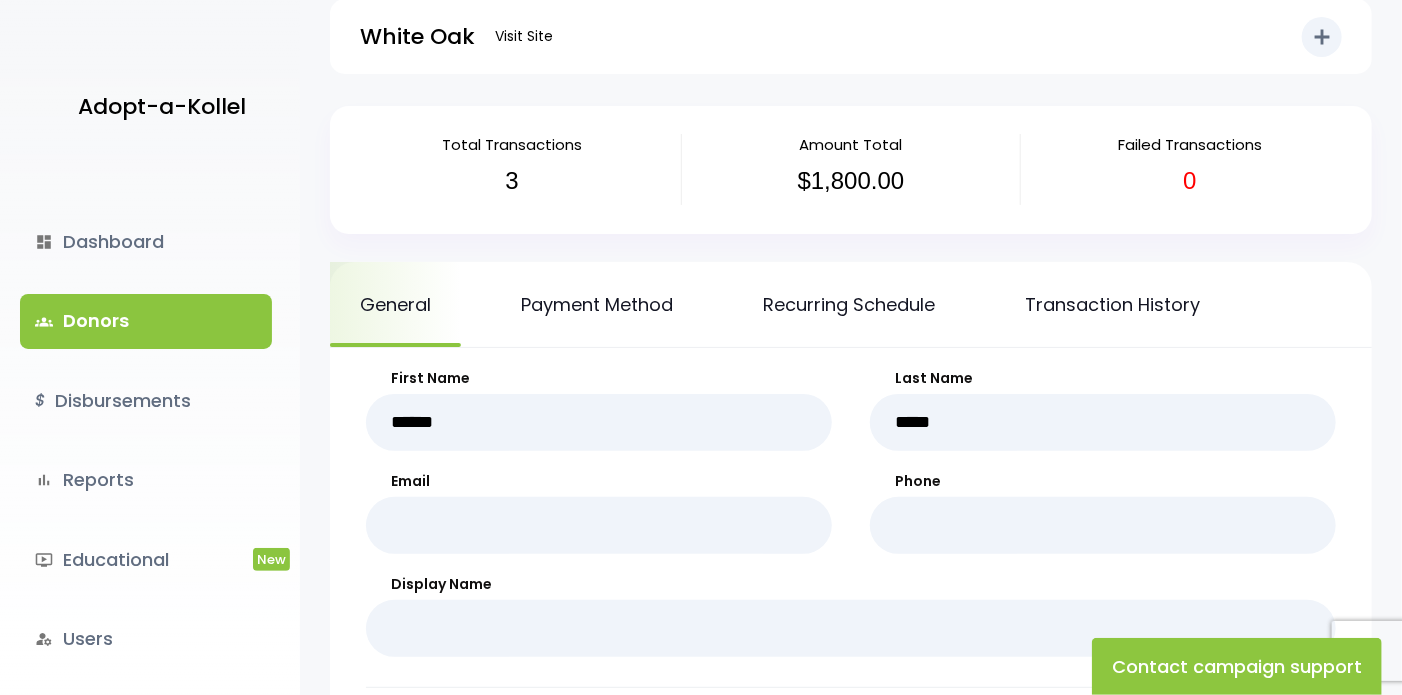 scroll, scrollTop: 0, scrollLeft: 0, axis: both 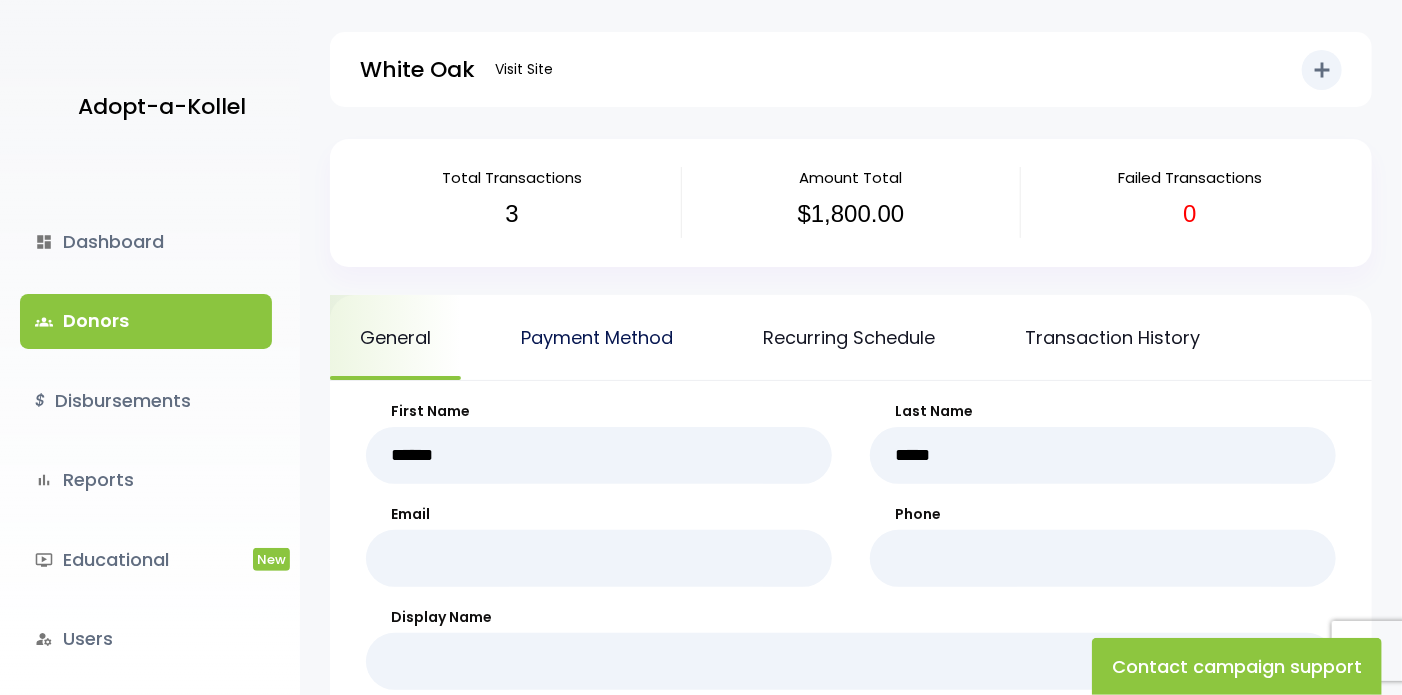 click on "Payment Method" at bounding box center (597, 337) 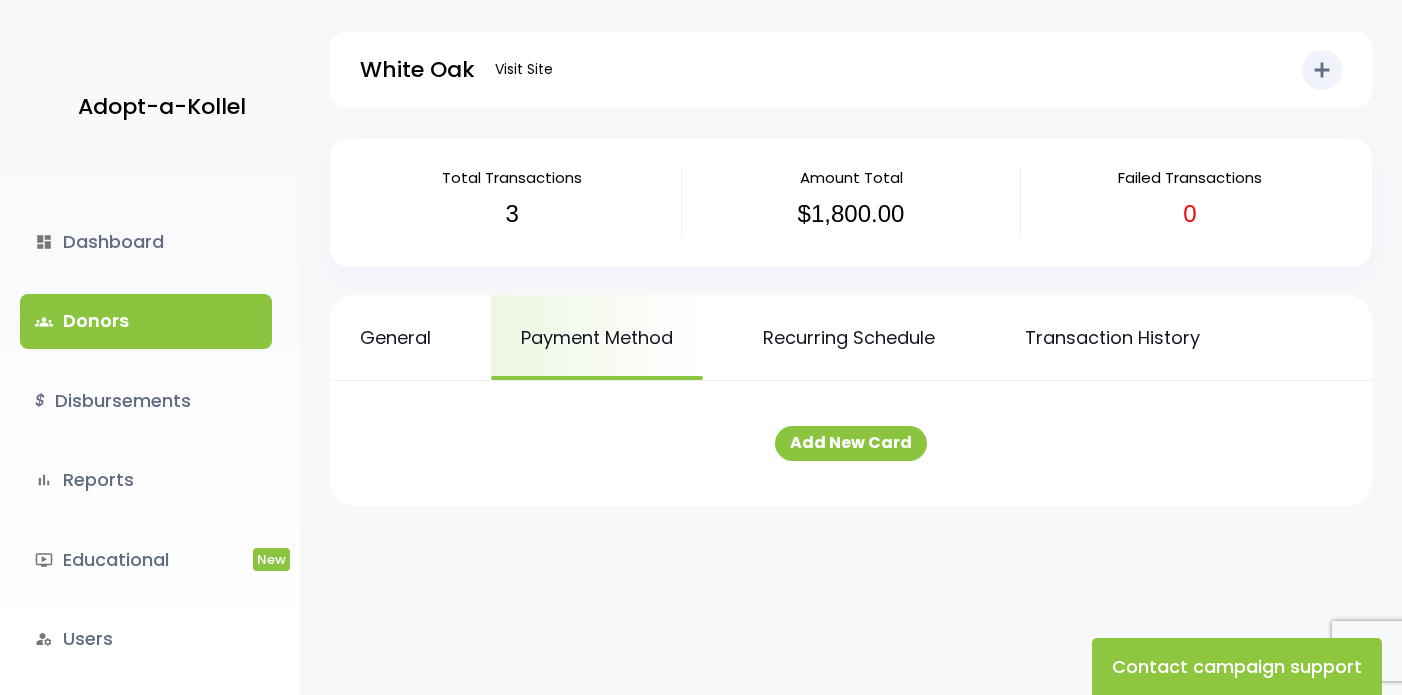 scroll, scrollTop: 0, scrollLeft: 0, axis: both 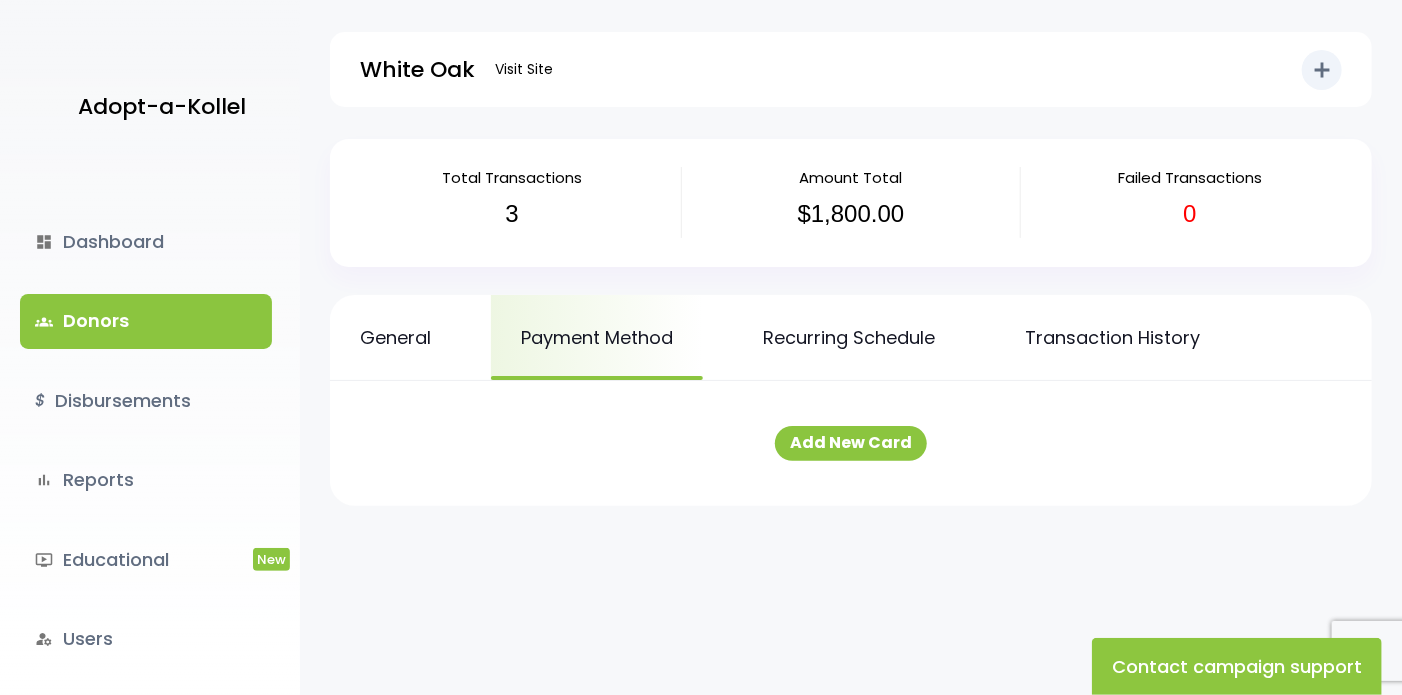 click on "groups Donors" at bounding box center (146, 321) 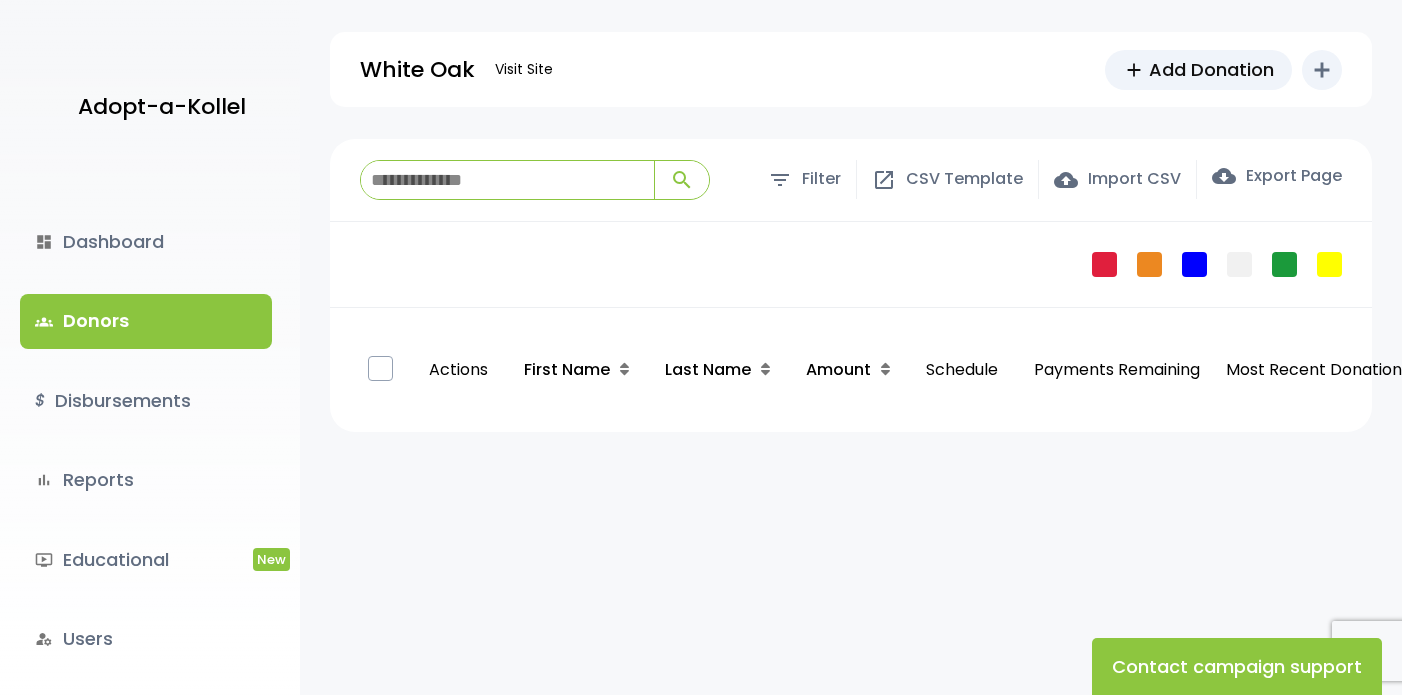 scroll, scrollTop: 0, scrollLeft: 0, axis: both 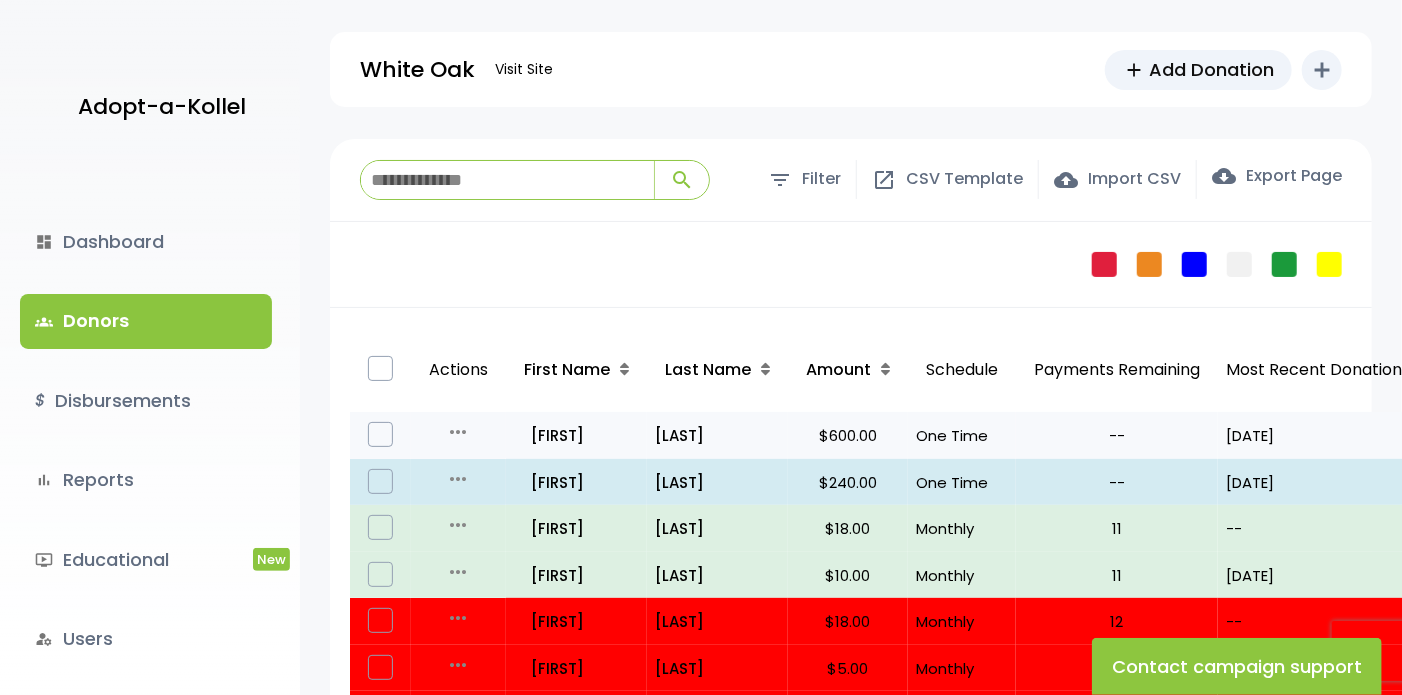 click on "more_horiz" at bounding box center (459, 432) 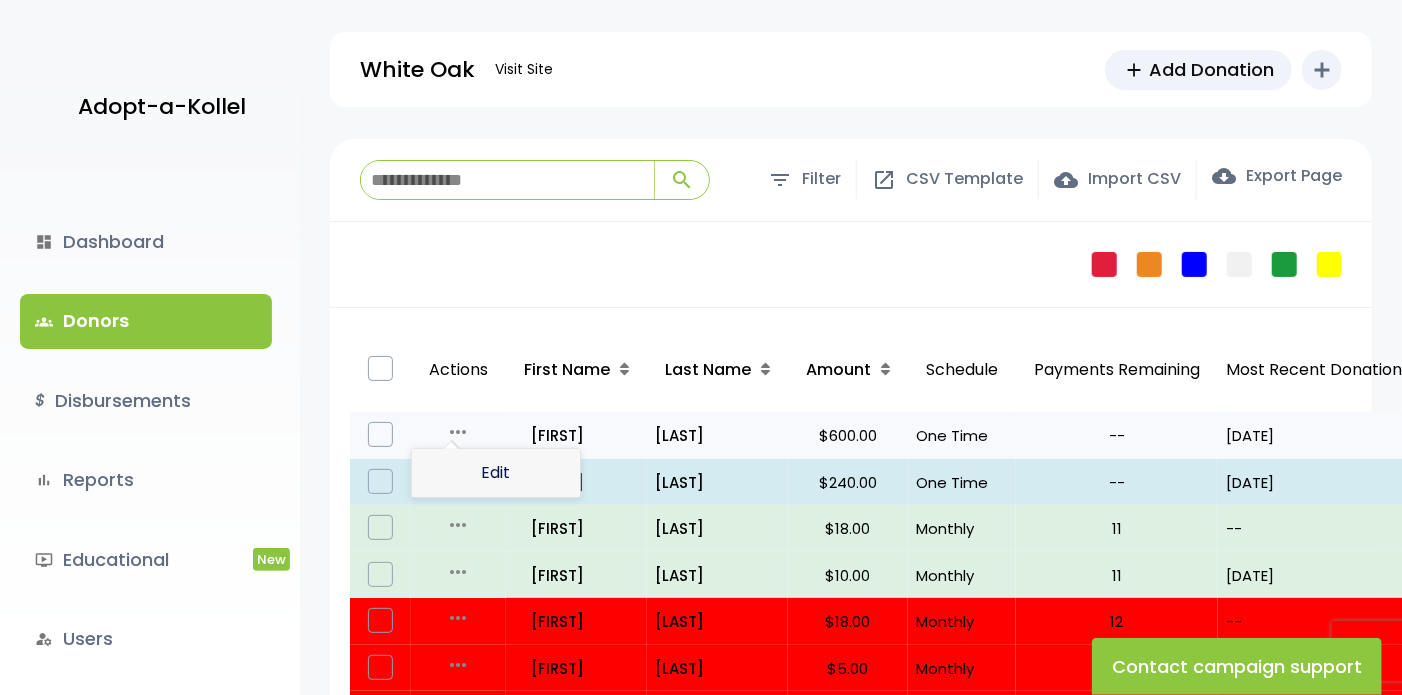 click on "Edit" at bounding box center [496, 473] 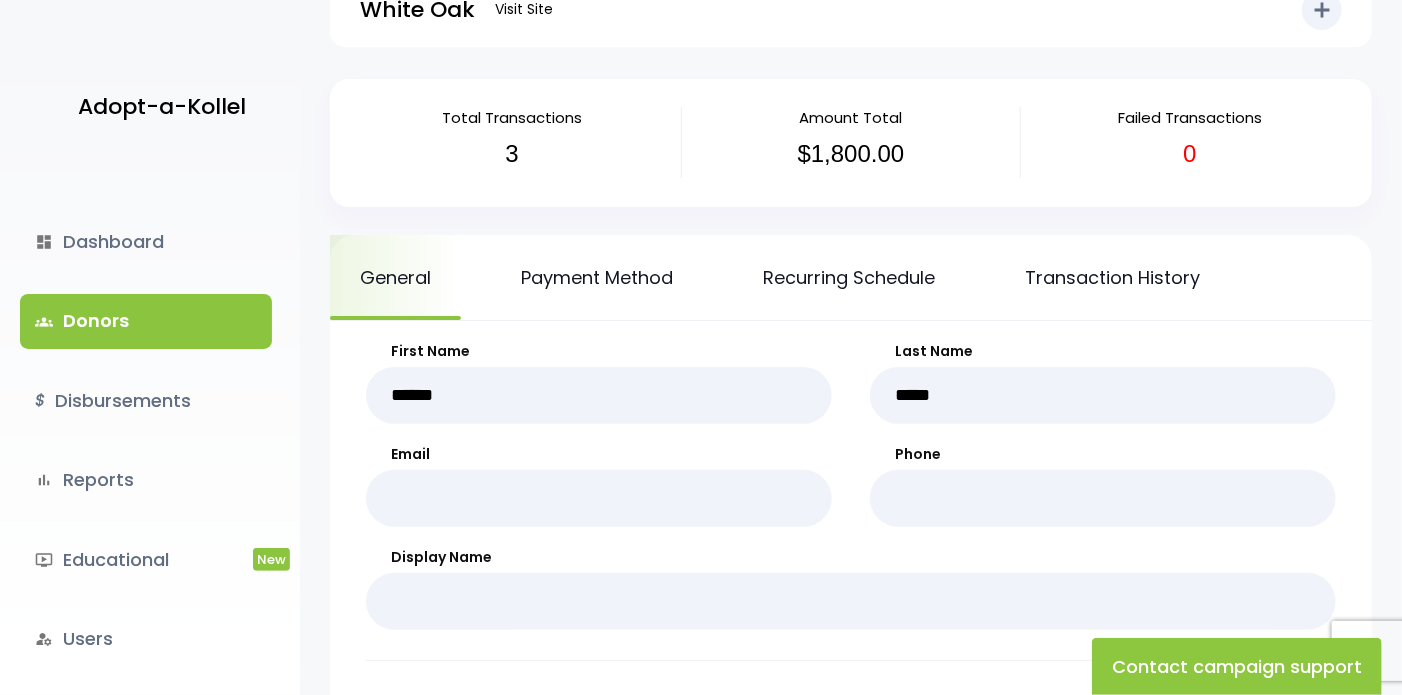 scroll, scrollTop: 0, scrollLeft: 0, axis: both 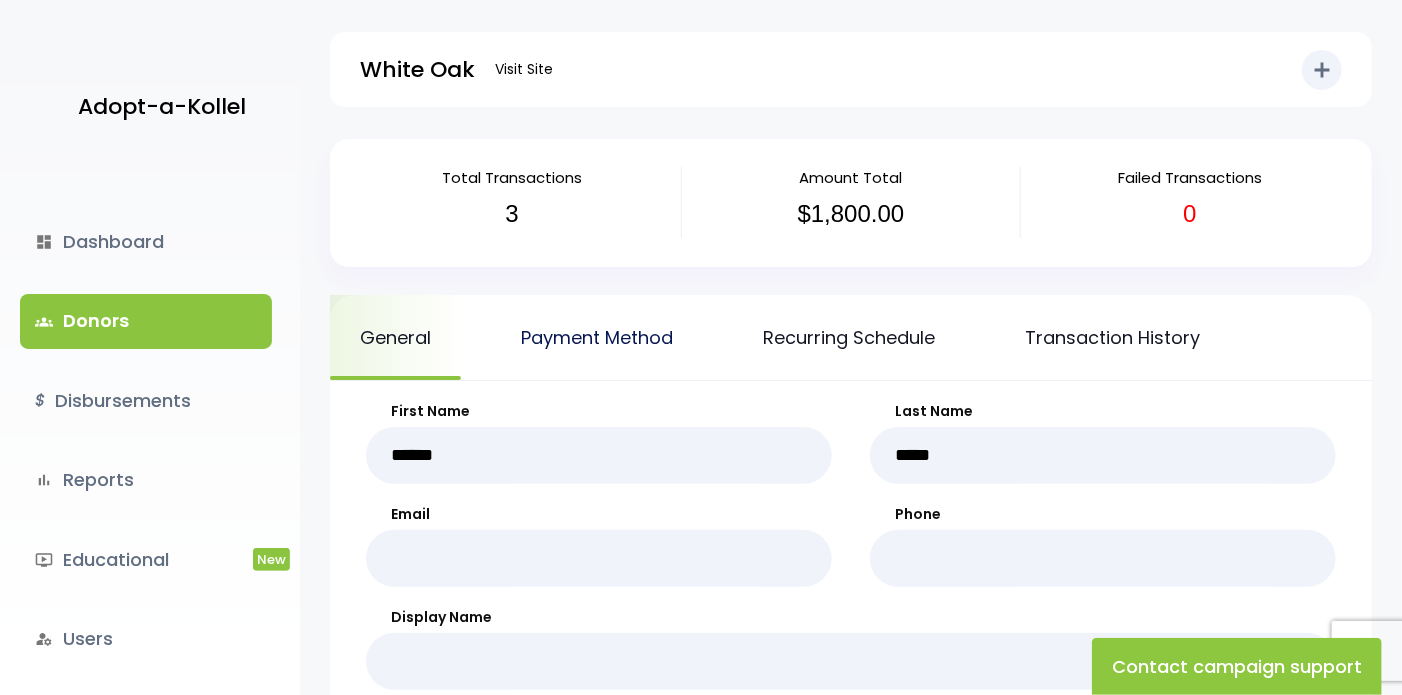 click on "Payment Method" at bounding box center (597, 337) 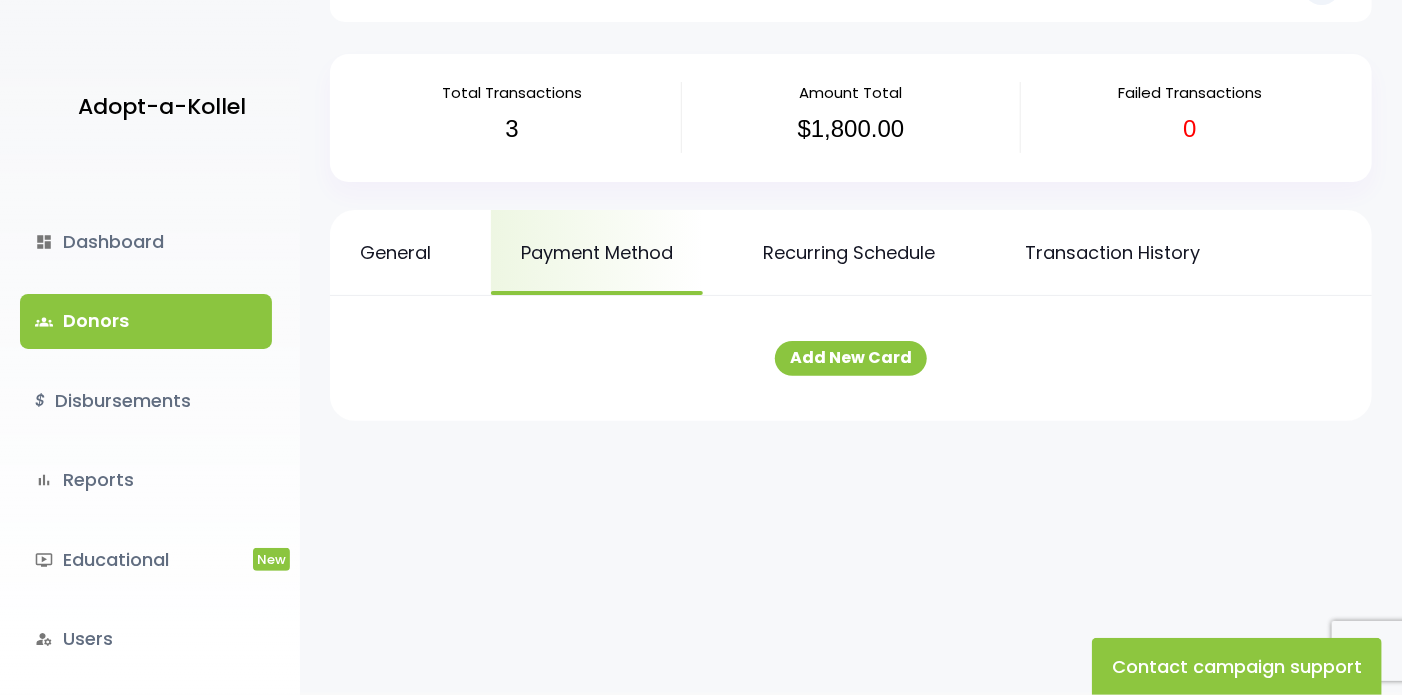 scroll, scrollTop: 0, scrollLeft: 0, axis: both 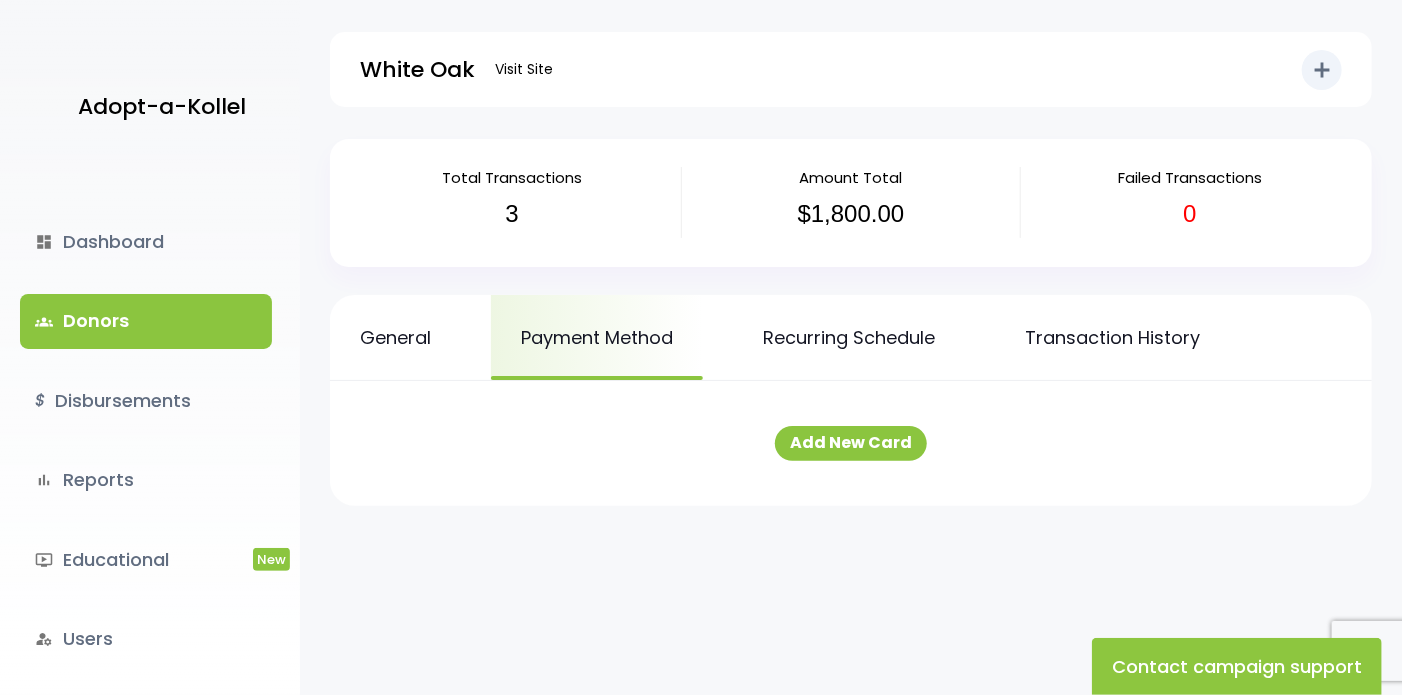 click on "groups Donors" at bounding box center [146, 321] 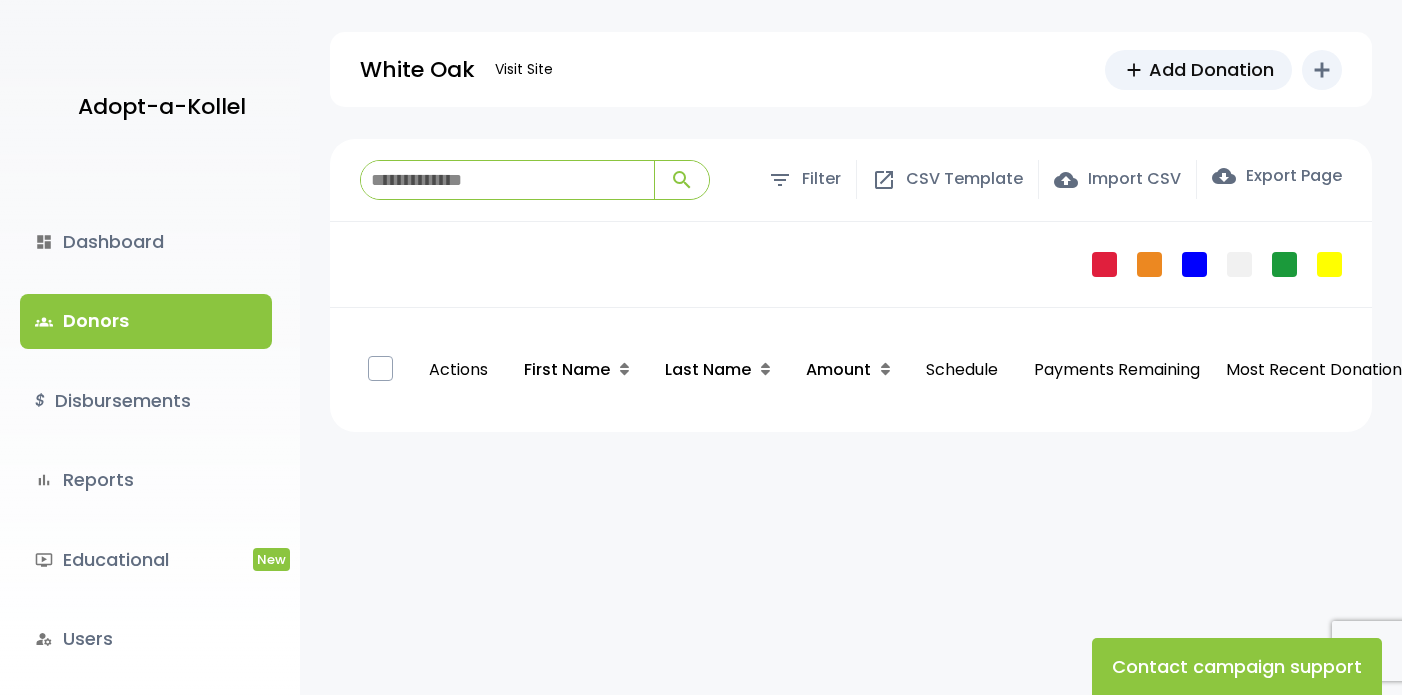 scroll, scrollTop: 0, scrollLeft: 0, axis: both 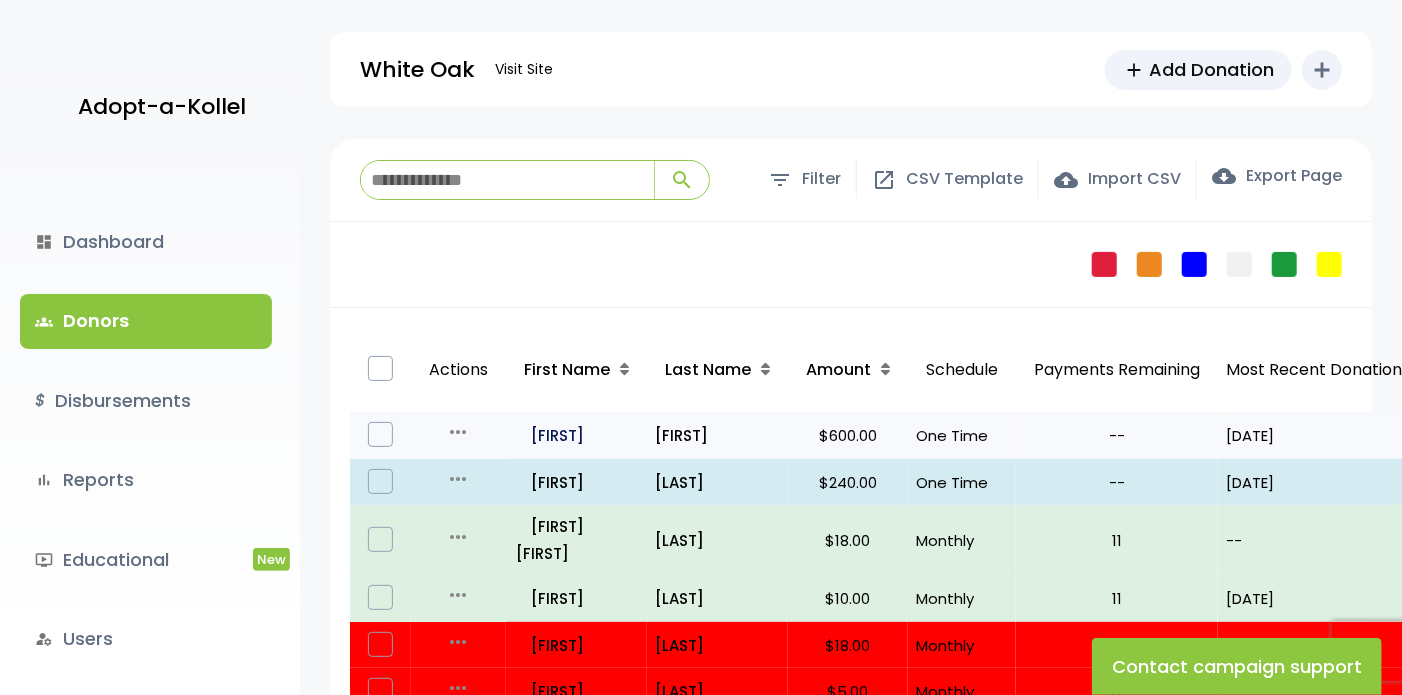 click on "all_inclusive Chesky" at bounding box center [577, 435] 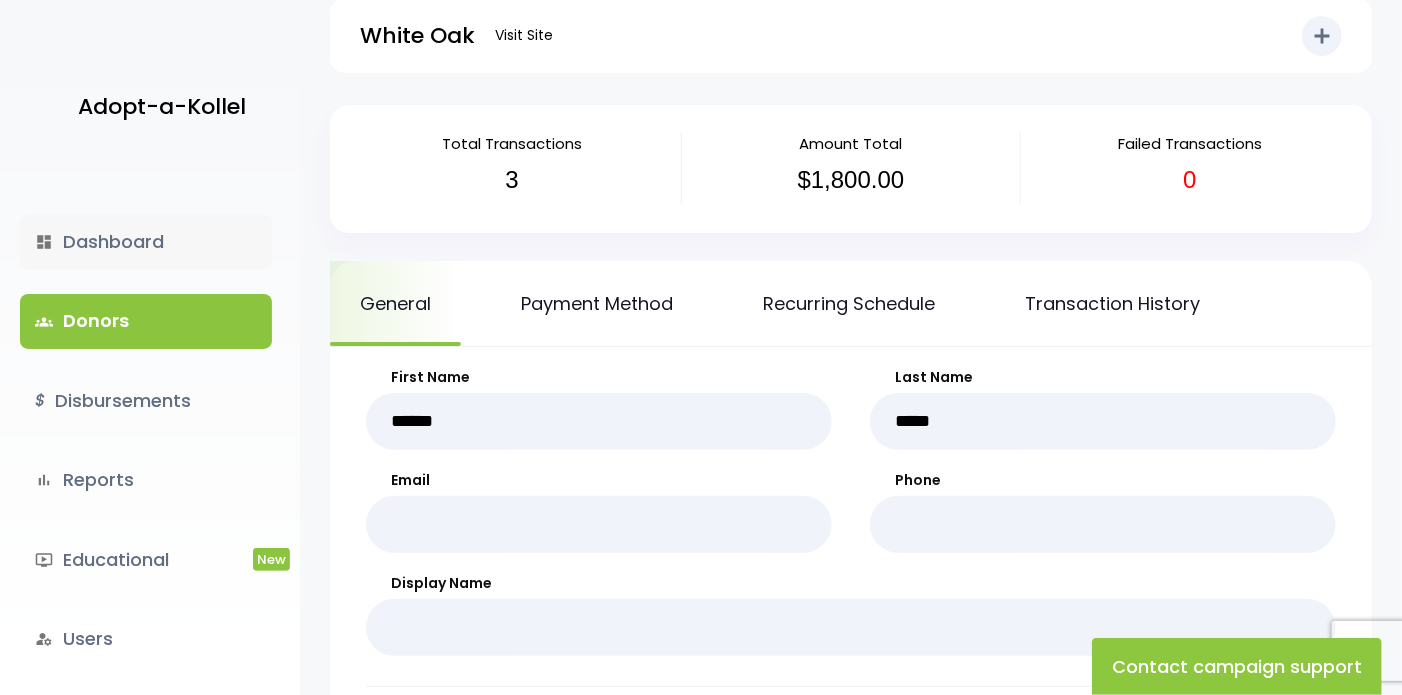 scroll, scrollTop: 0, scrollLeft: 0, axis: both 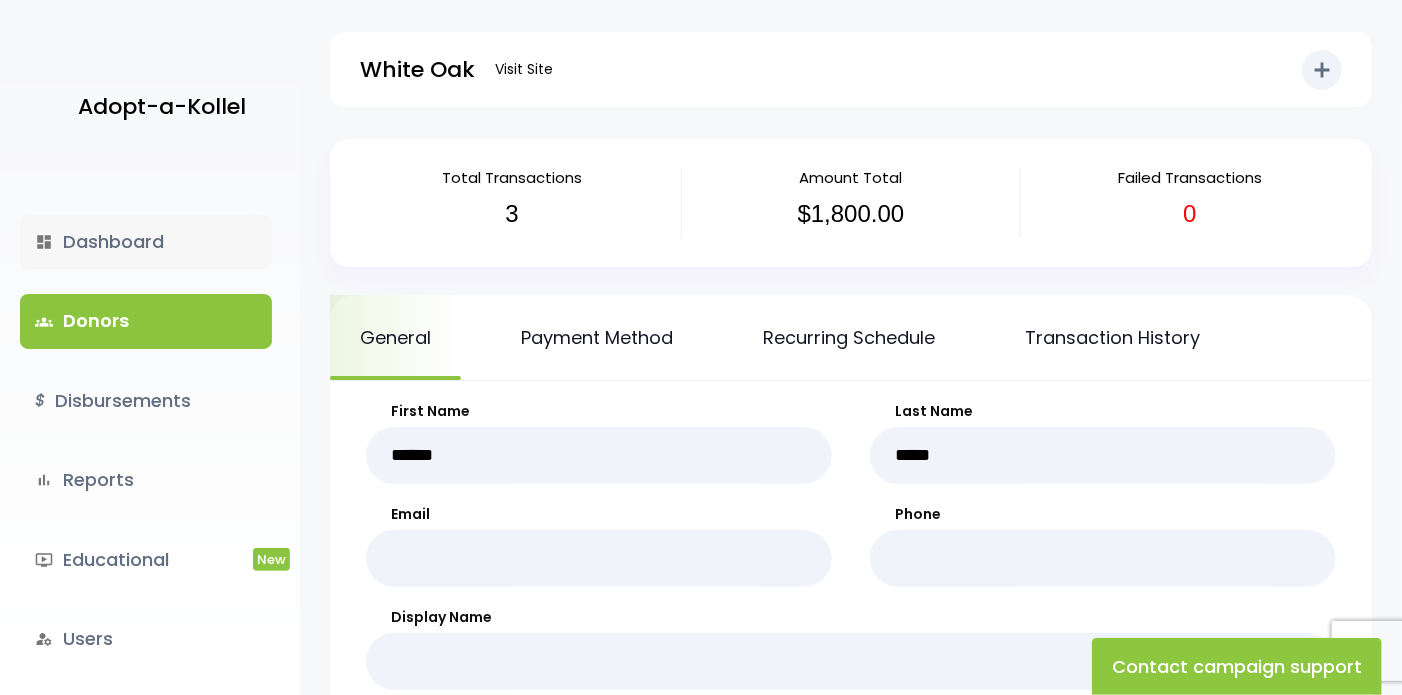 click on "dashboard Dashboard" at bounding box center [146, 242] 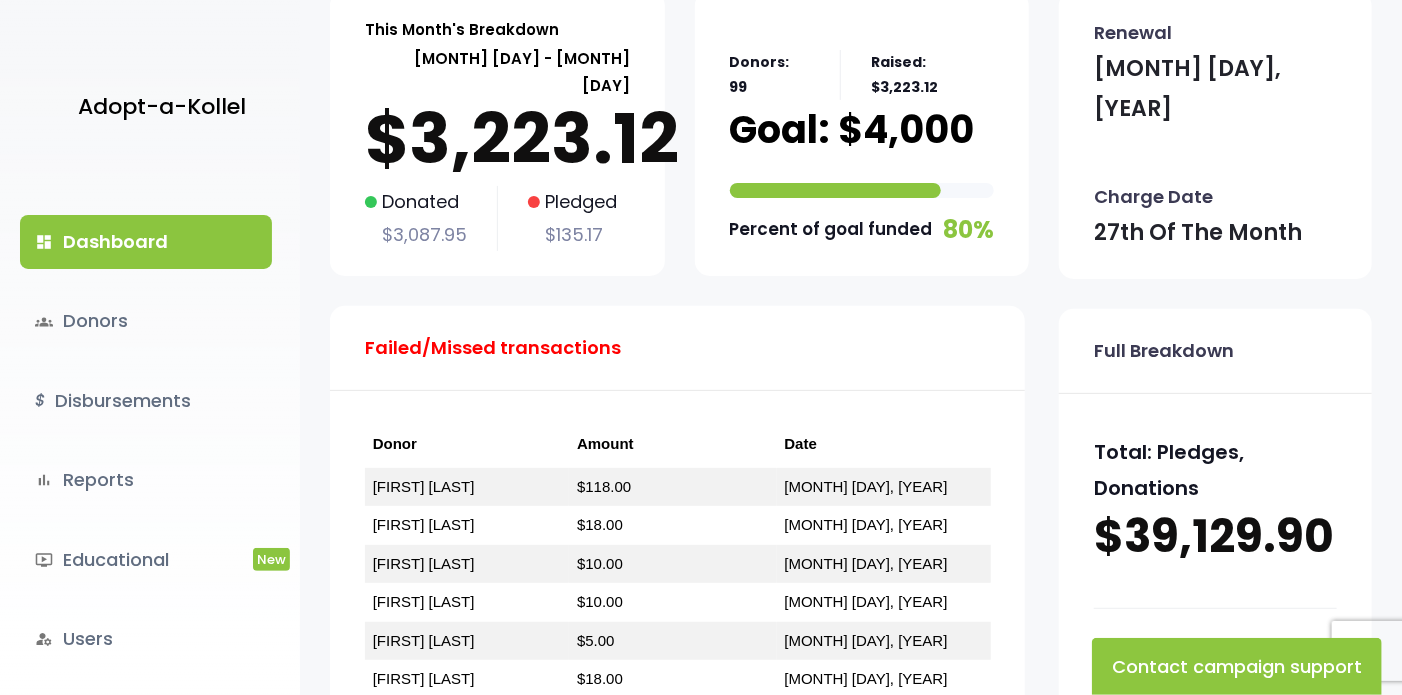 scroll, scrollTop: 0, scrollLeft: 0, axis: both 